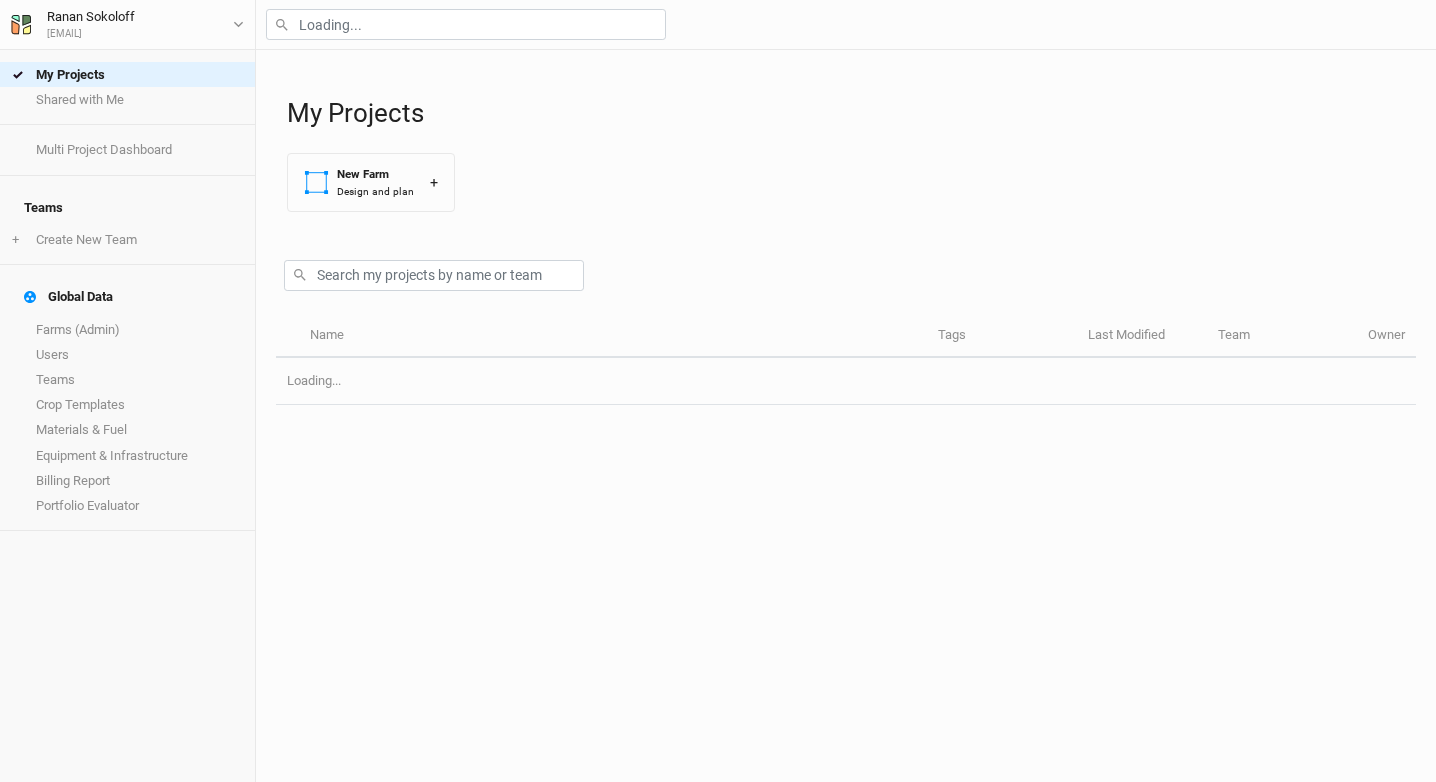 scroll, scrollTop: 0, scrollLeft: 0, axis: both 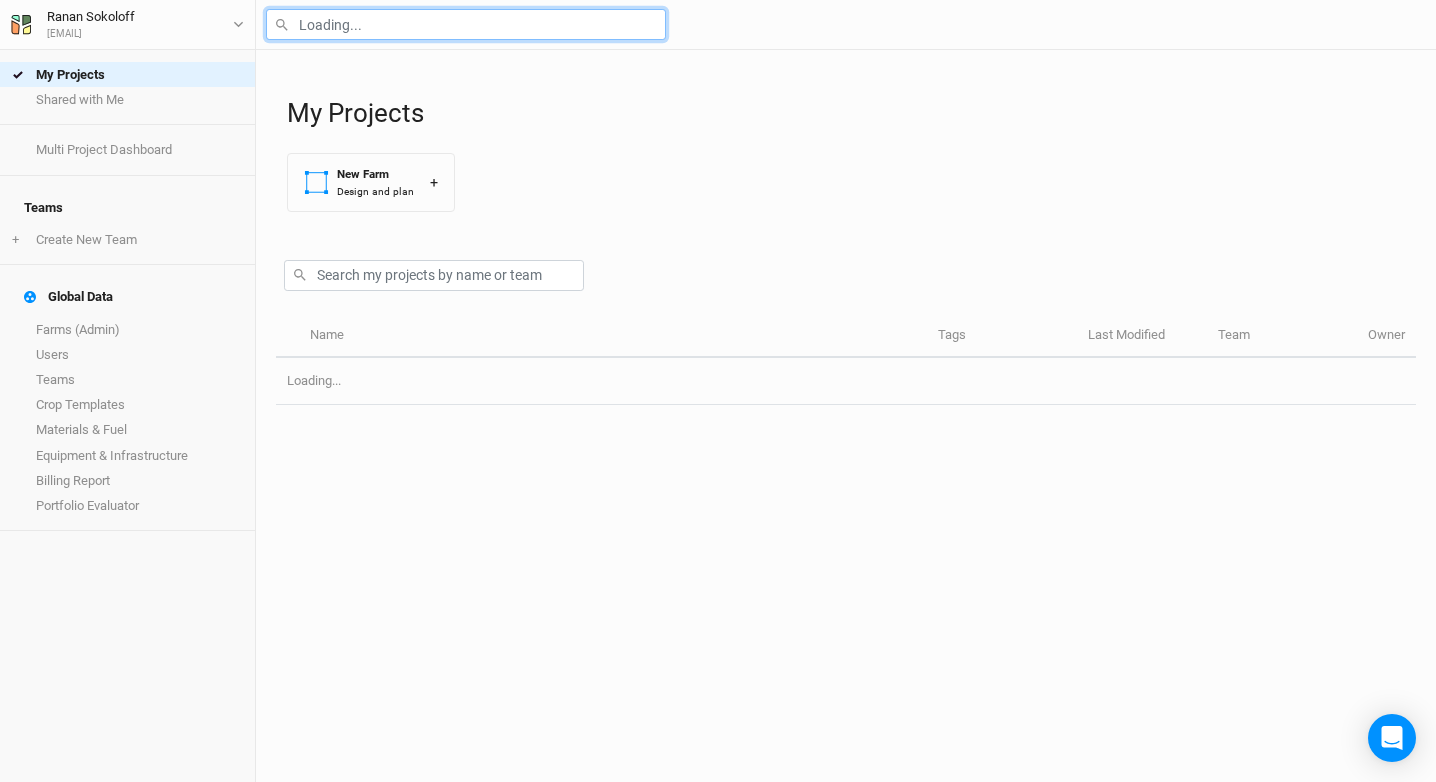 click at bounding box center [466, 24] 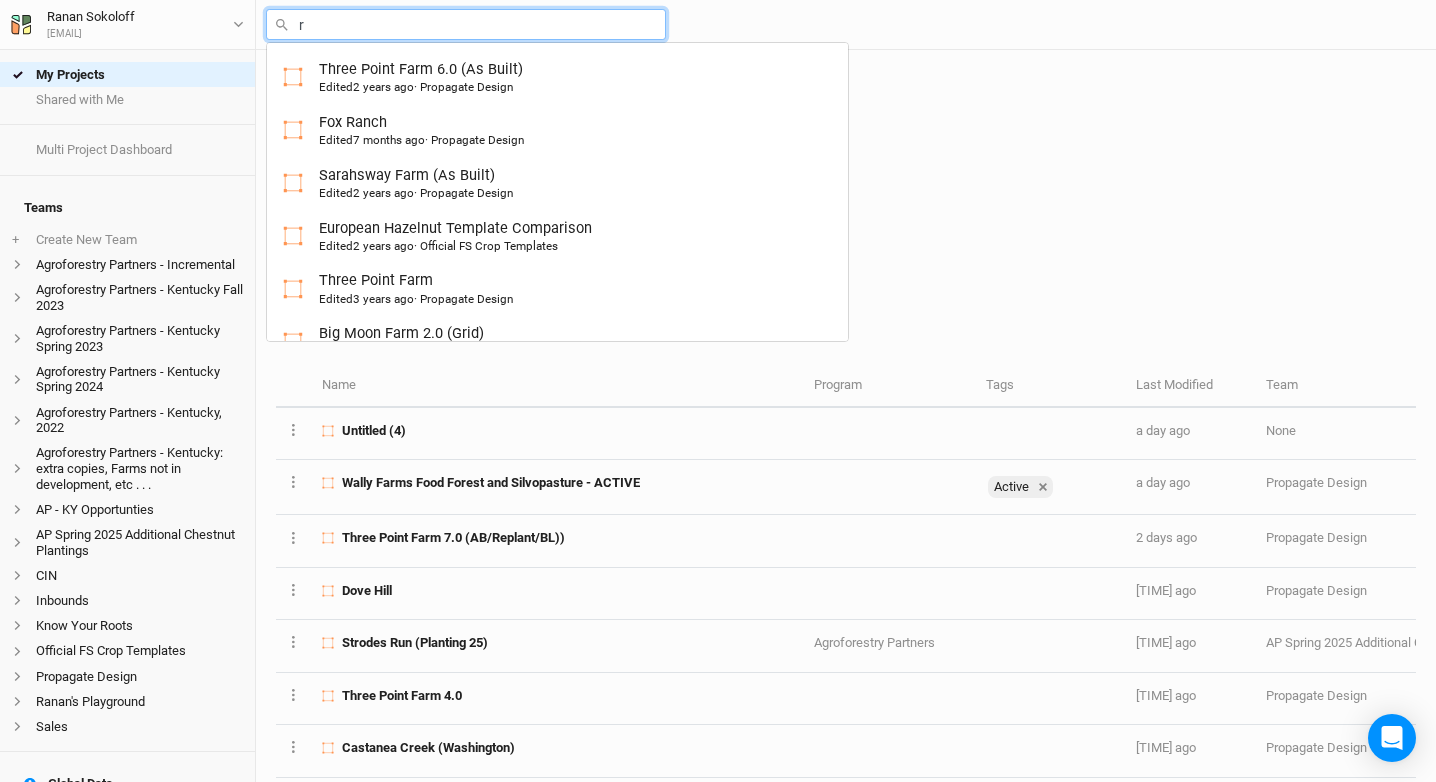 type on "ru" 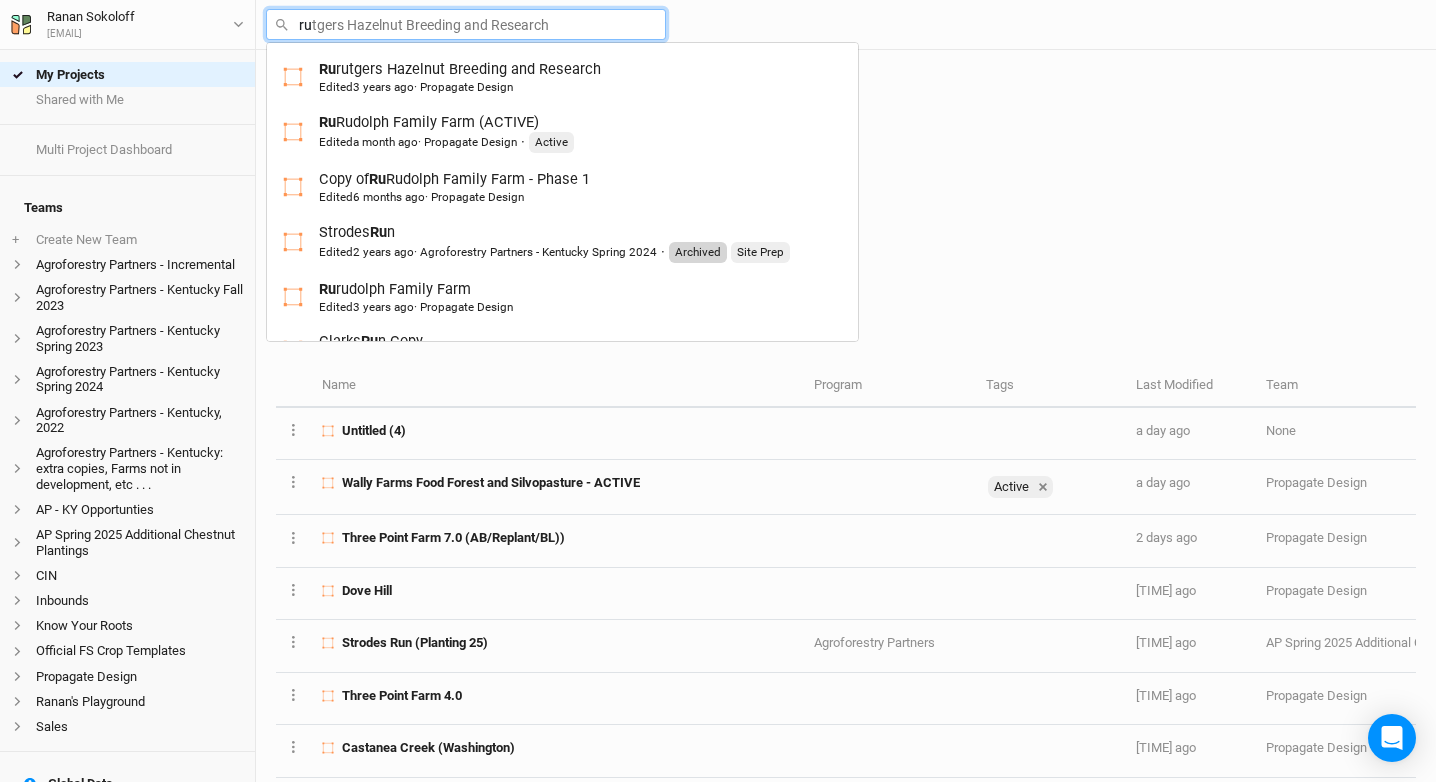 type on "rud" 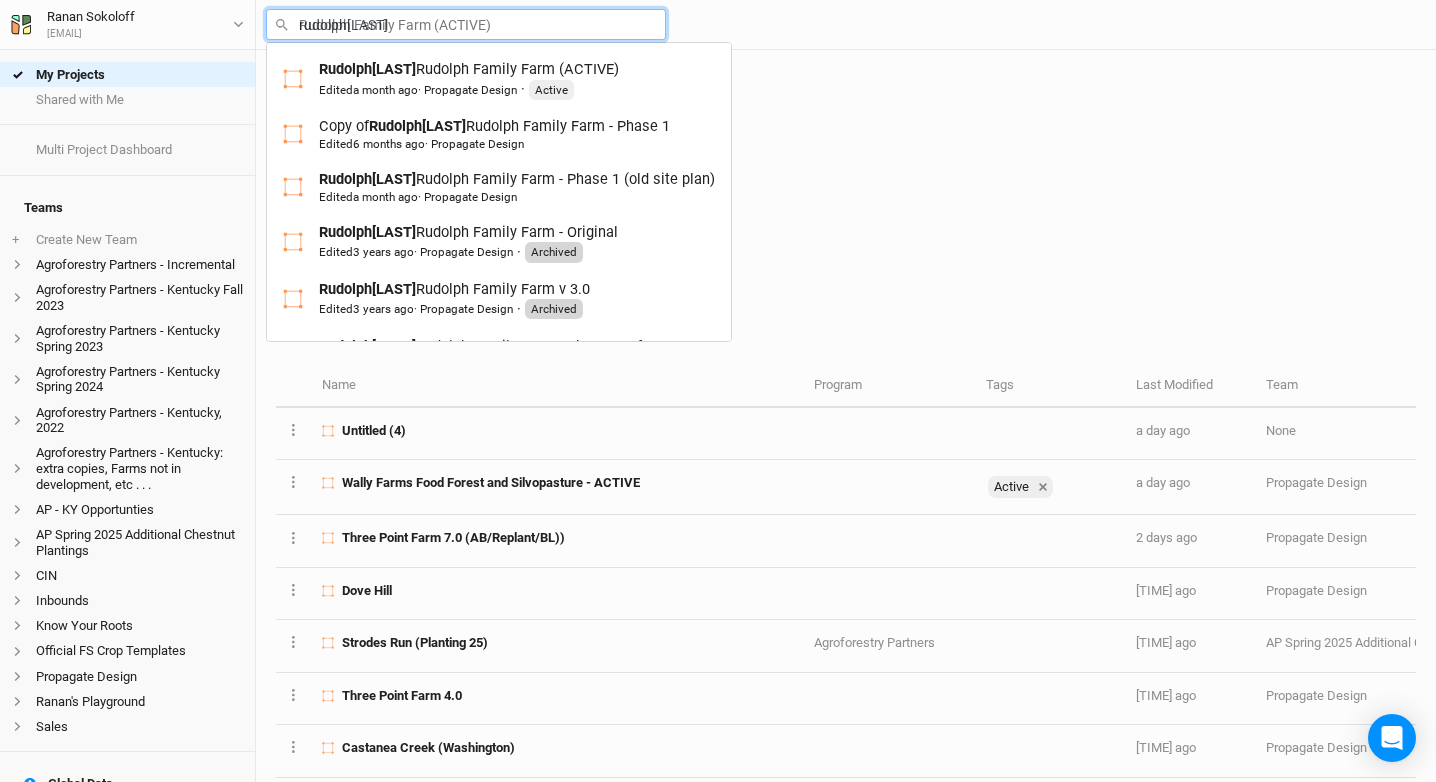type on "[LAST] Family Farm (ACTIVE)" 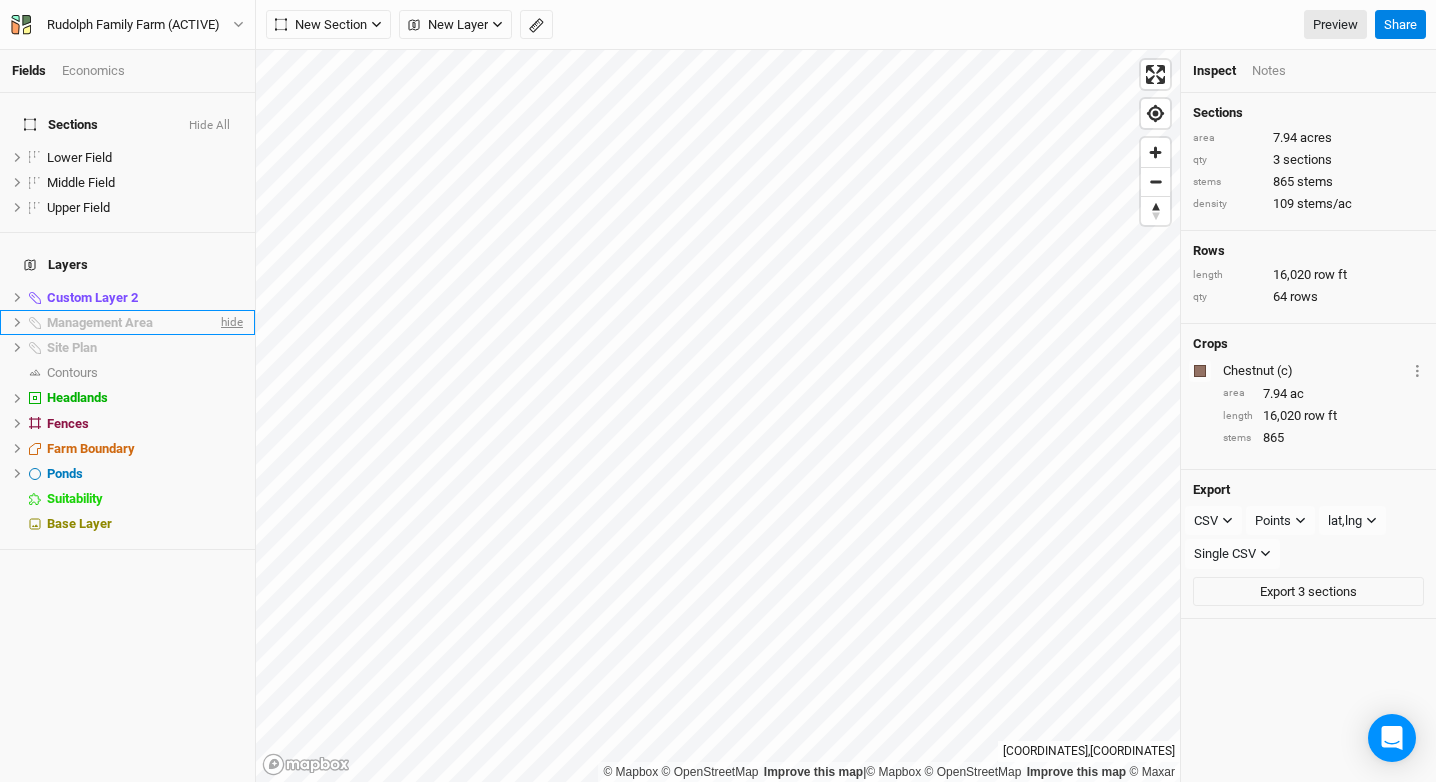 click on "hide" at bounding box center (230, 322) 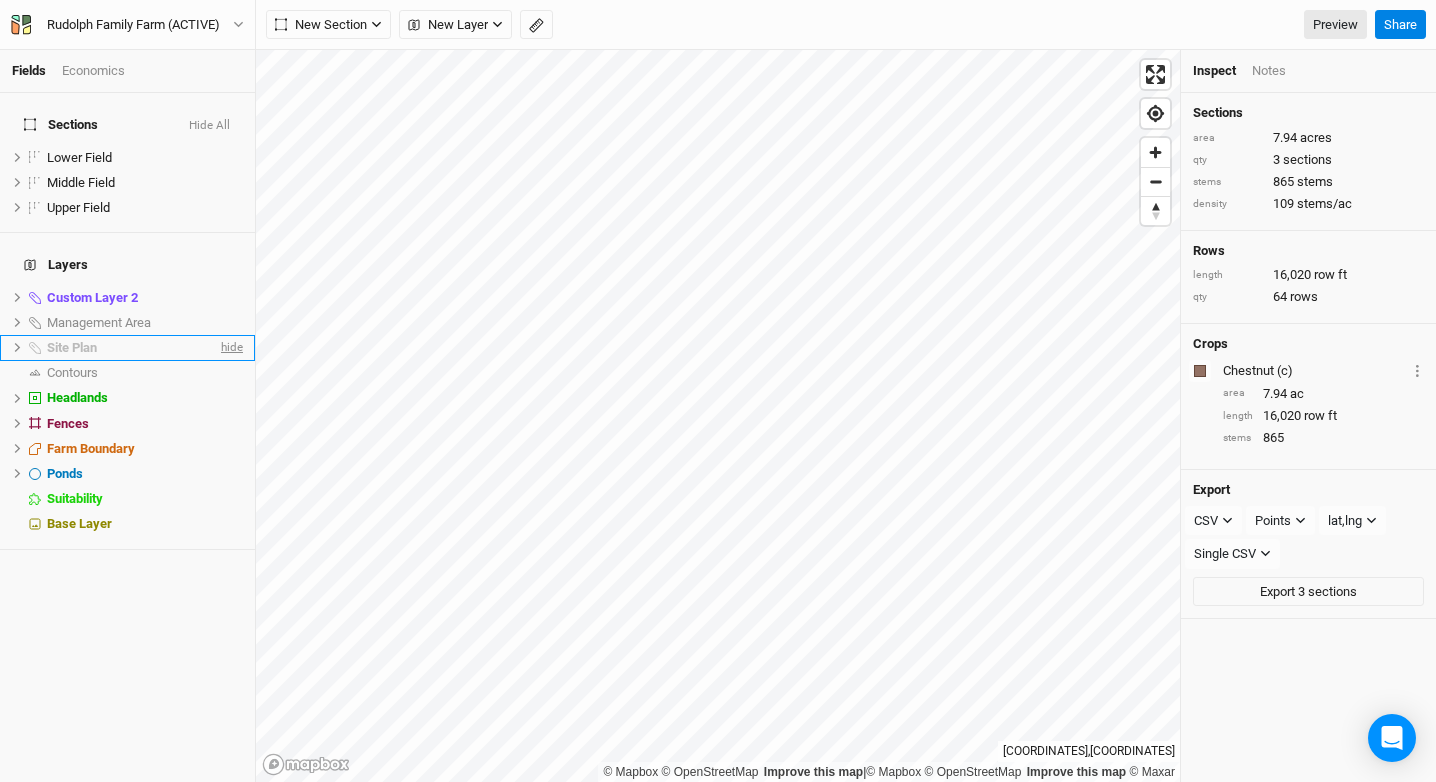 click on "hide" at bounding box center [230, 347] 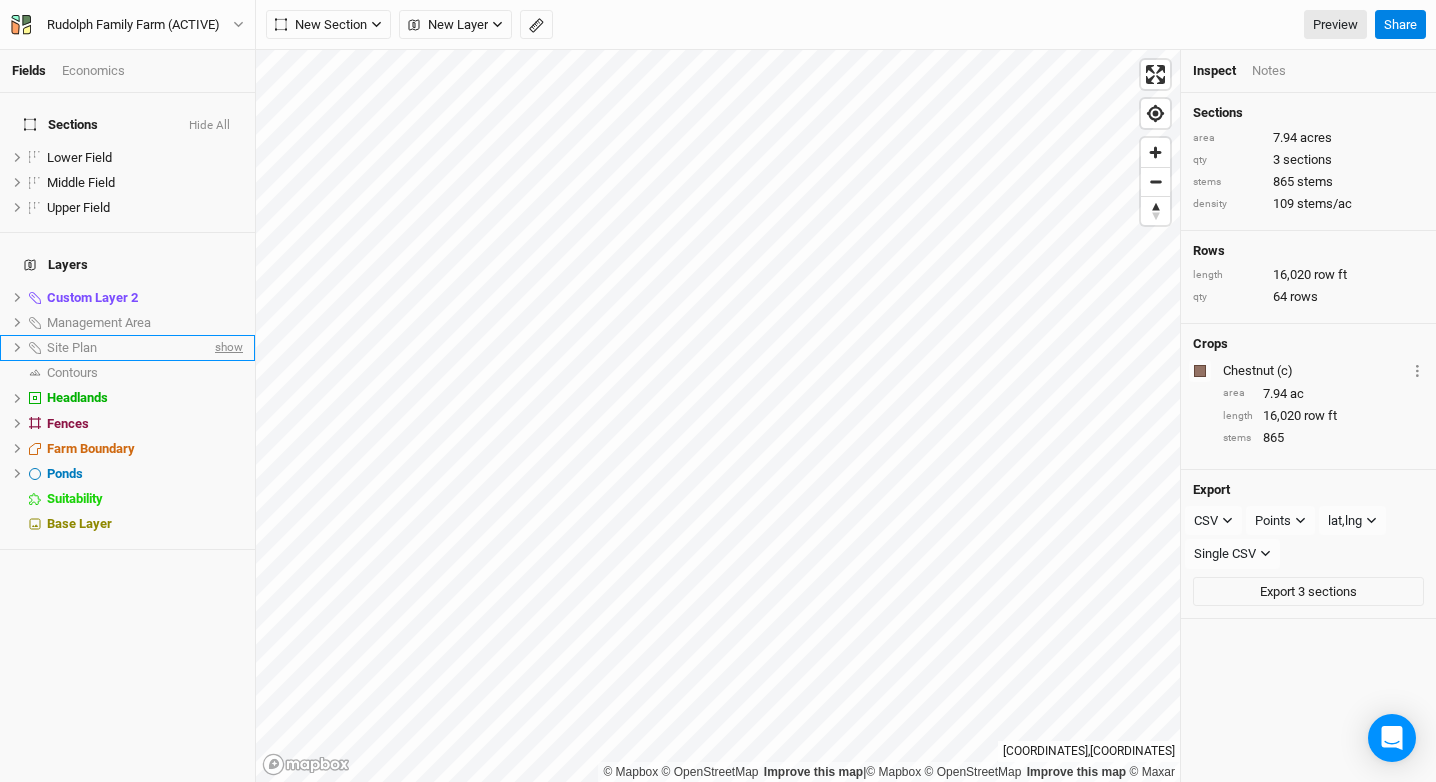 click on "show" at bounding box center (227, 347) 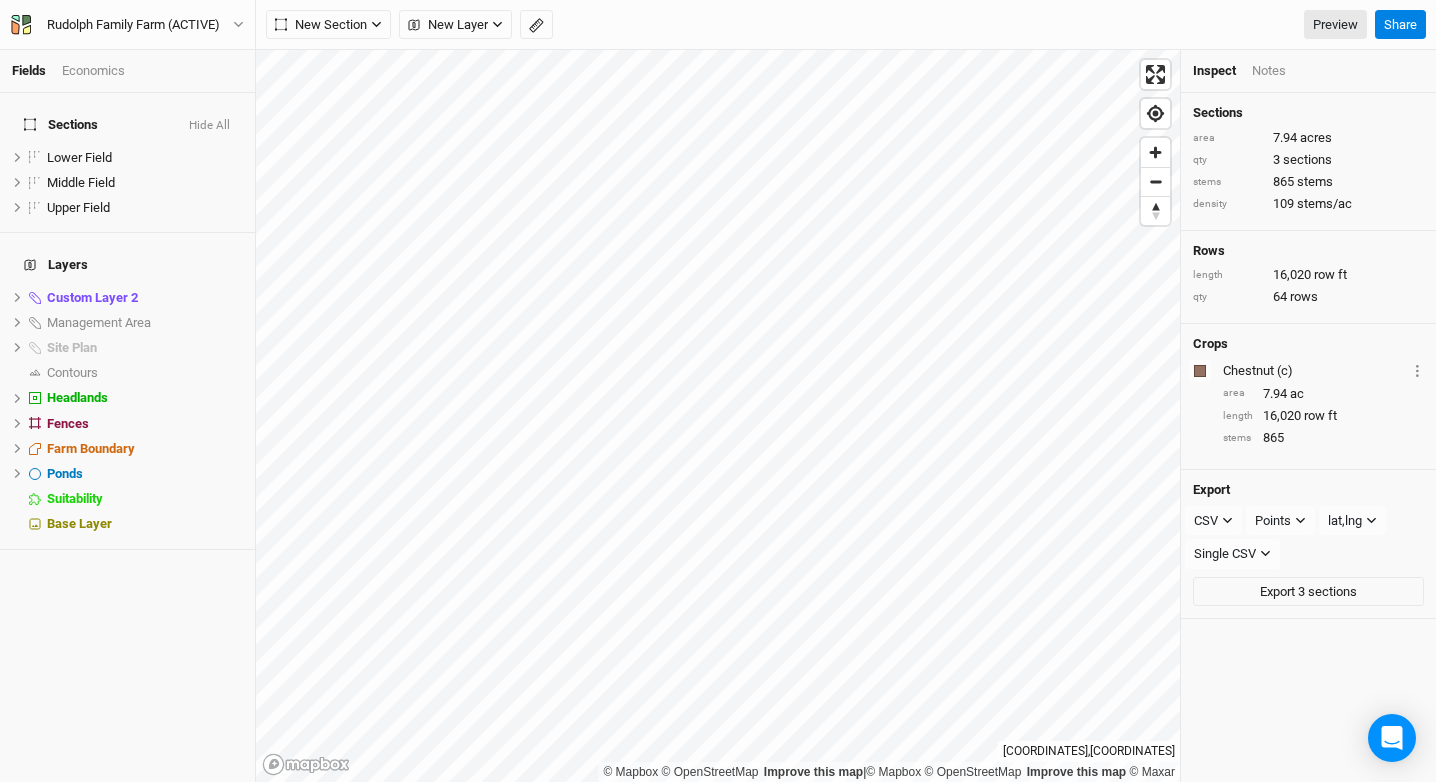 click on "© Mapbox   © OpenStreetMap   Improve this map  |  © Mapbox   © OpenStreetMap   Improve this map   © Maxar" at bounding box center (718, 416) 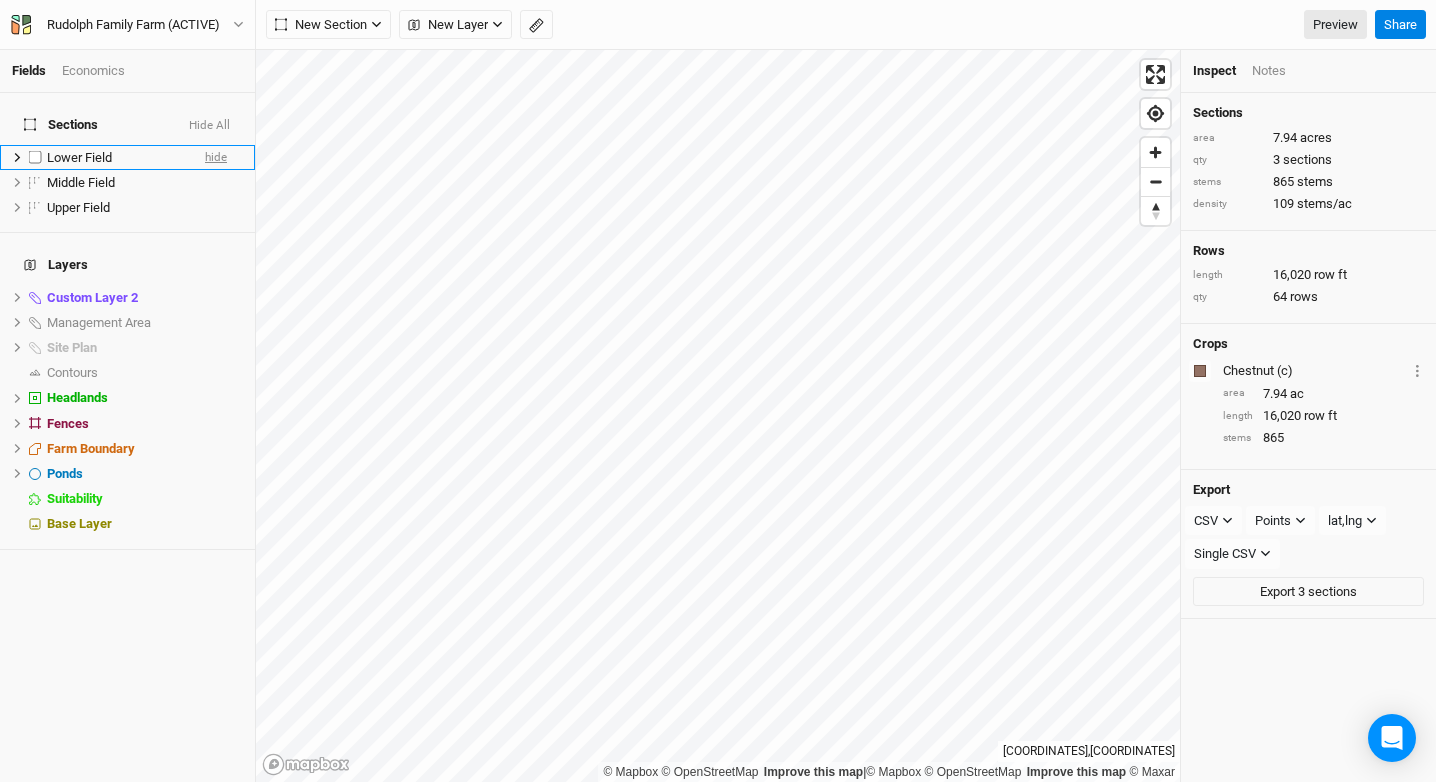 click on "hide" at bounding box center [216, 157] 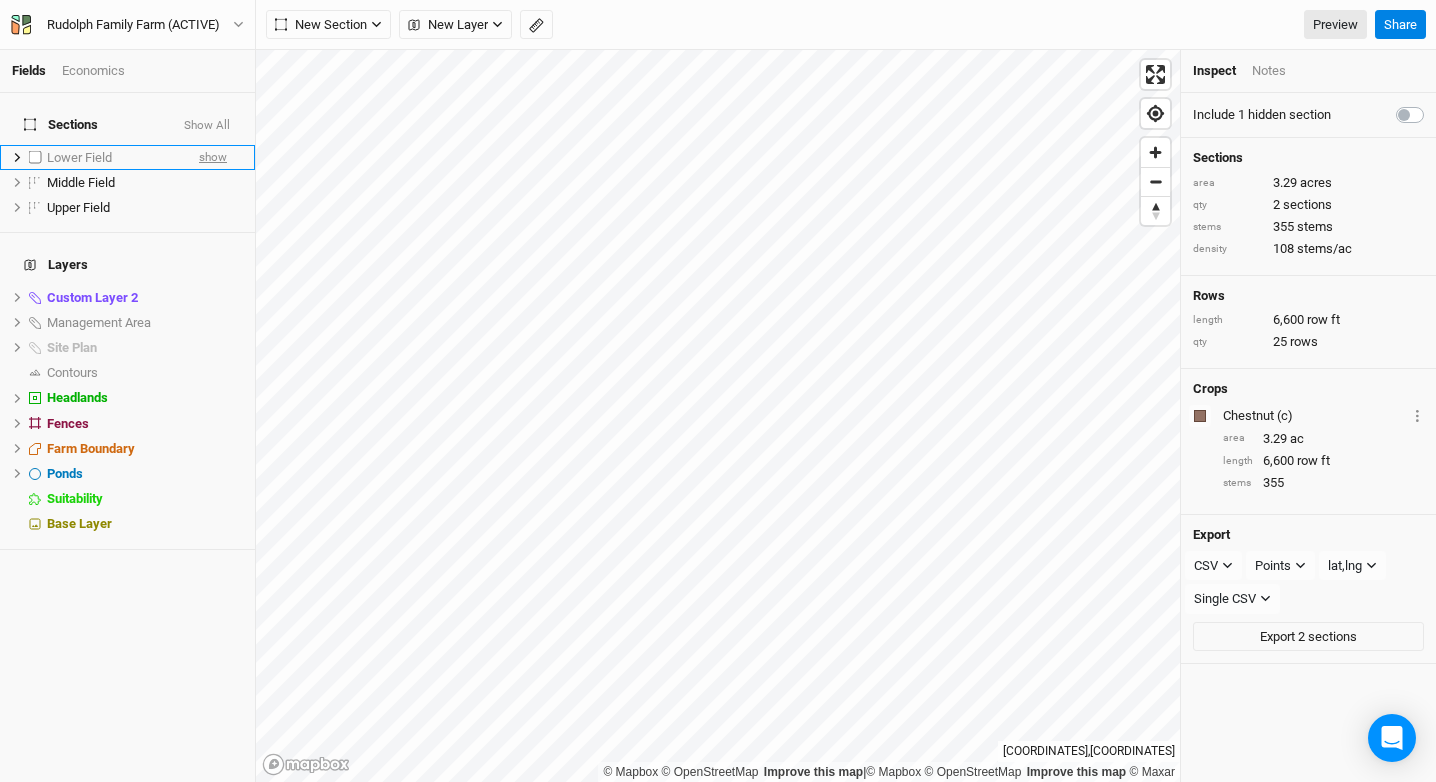 click on "show" at bounding box center (213, 157) 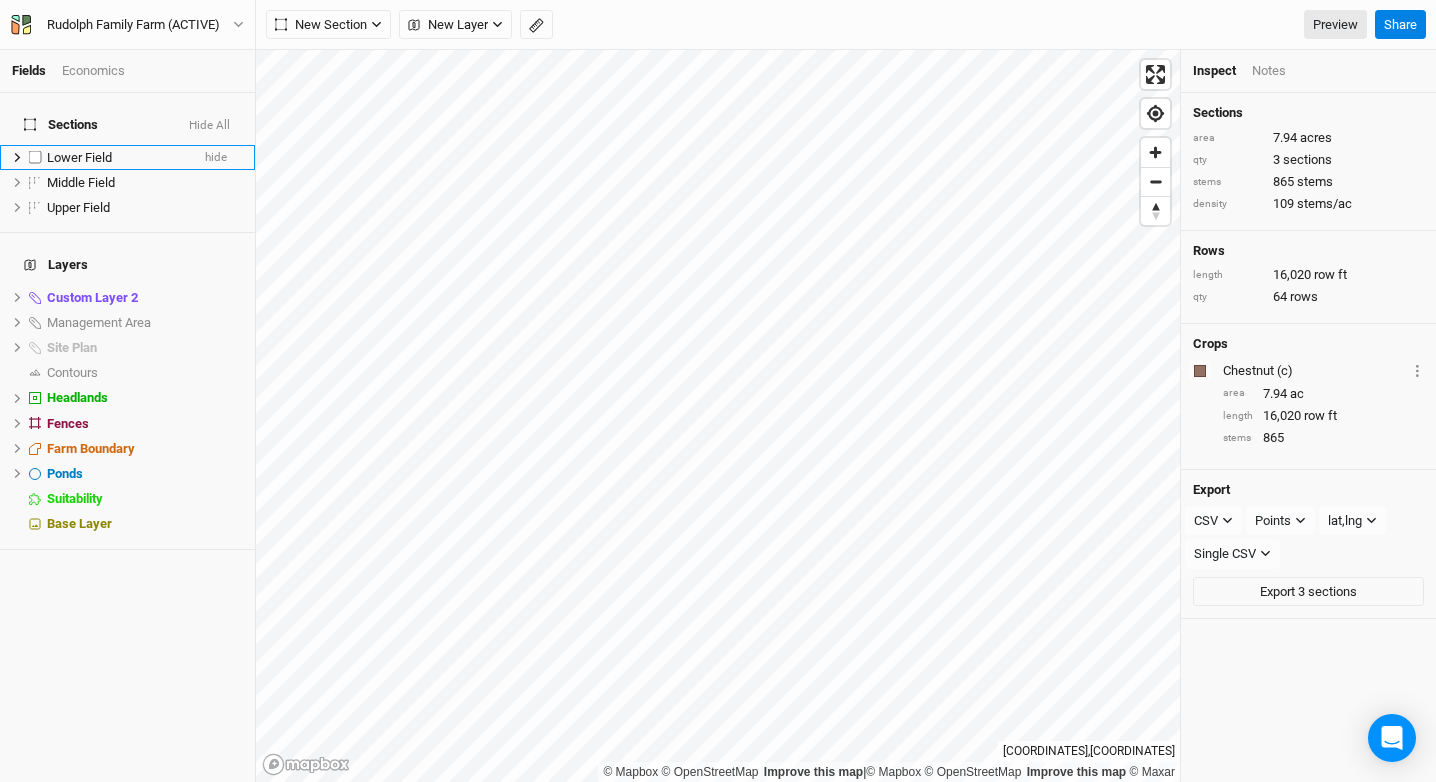click on "Lower Field" at bounding box center (118, 158) 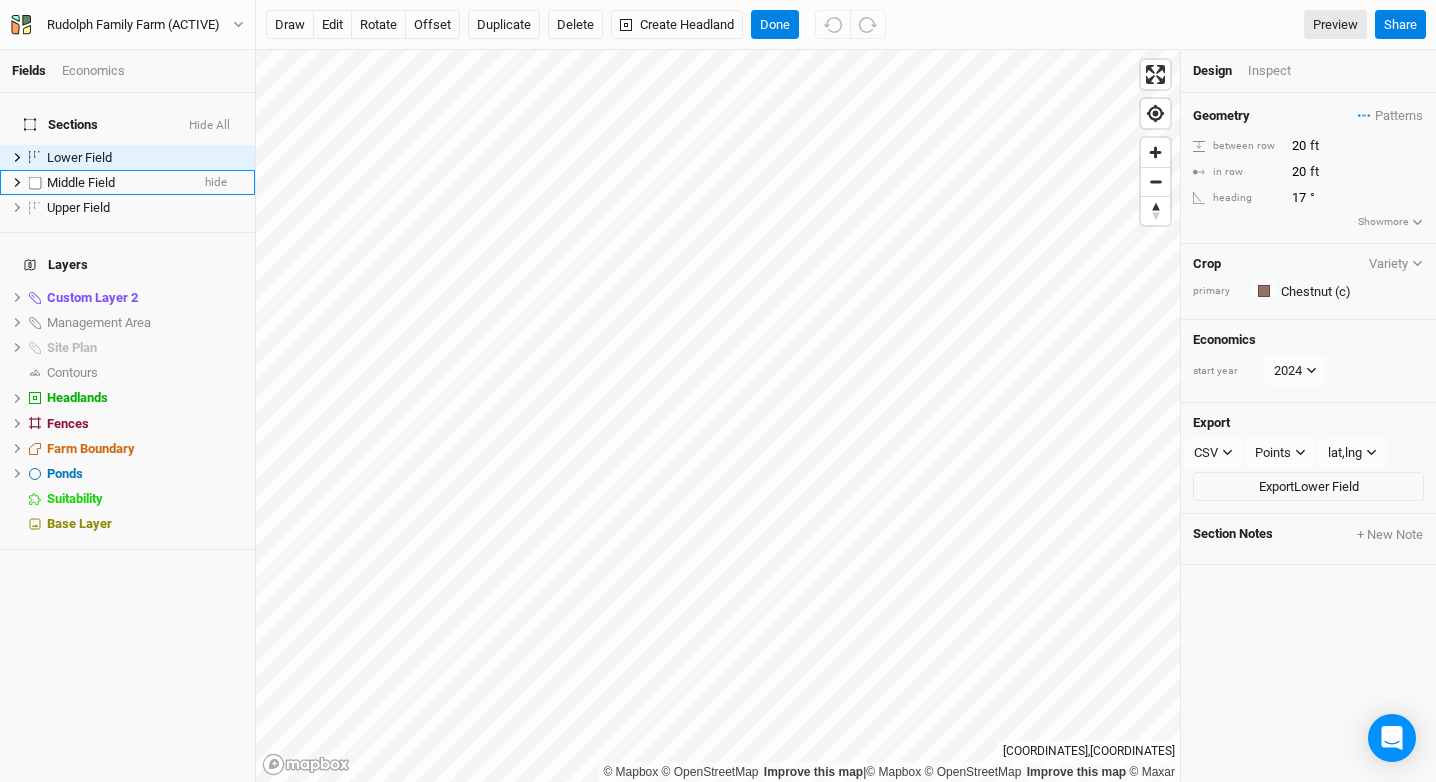 click on "Middle Field" at bounding box center (118, 183) 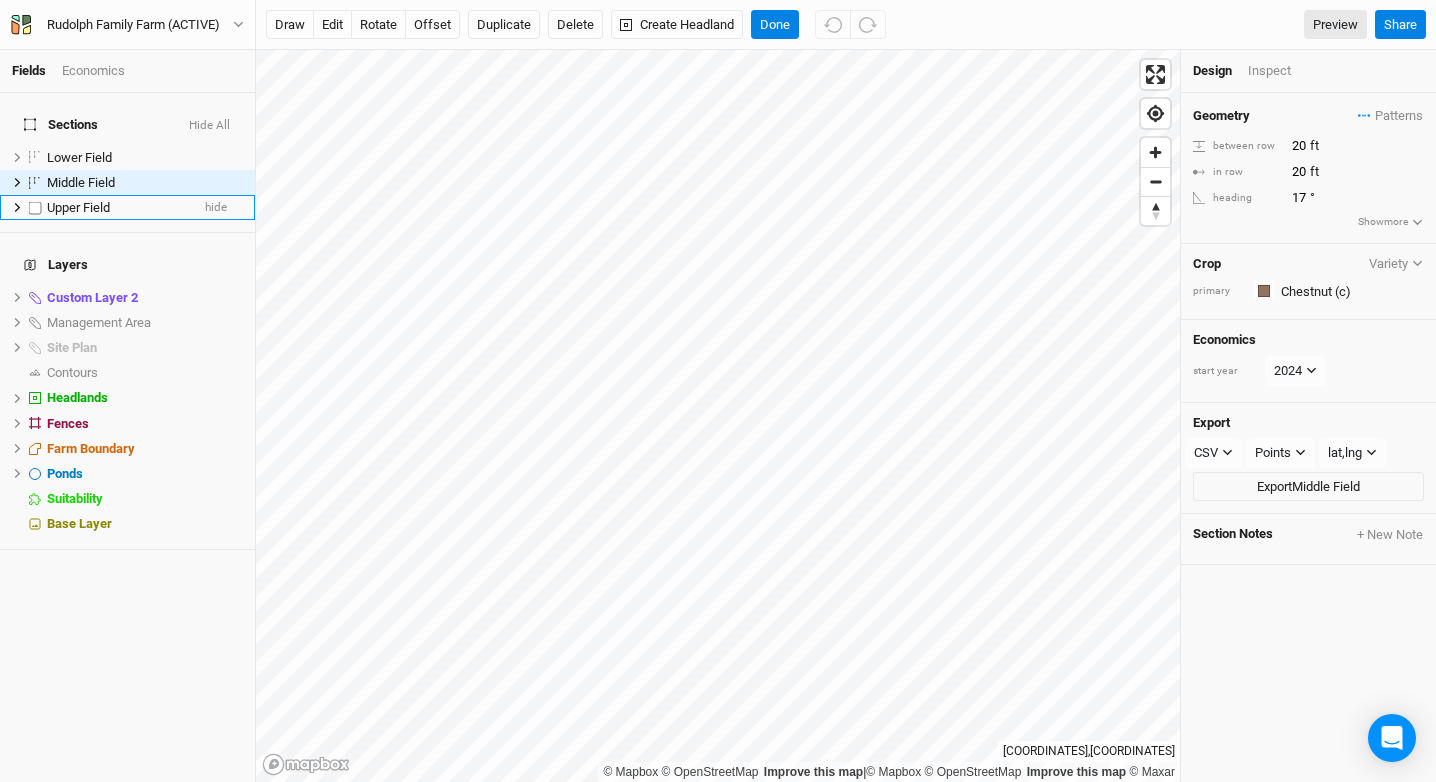 click on "Upper Field" at bounding box center [118, 208] 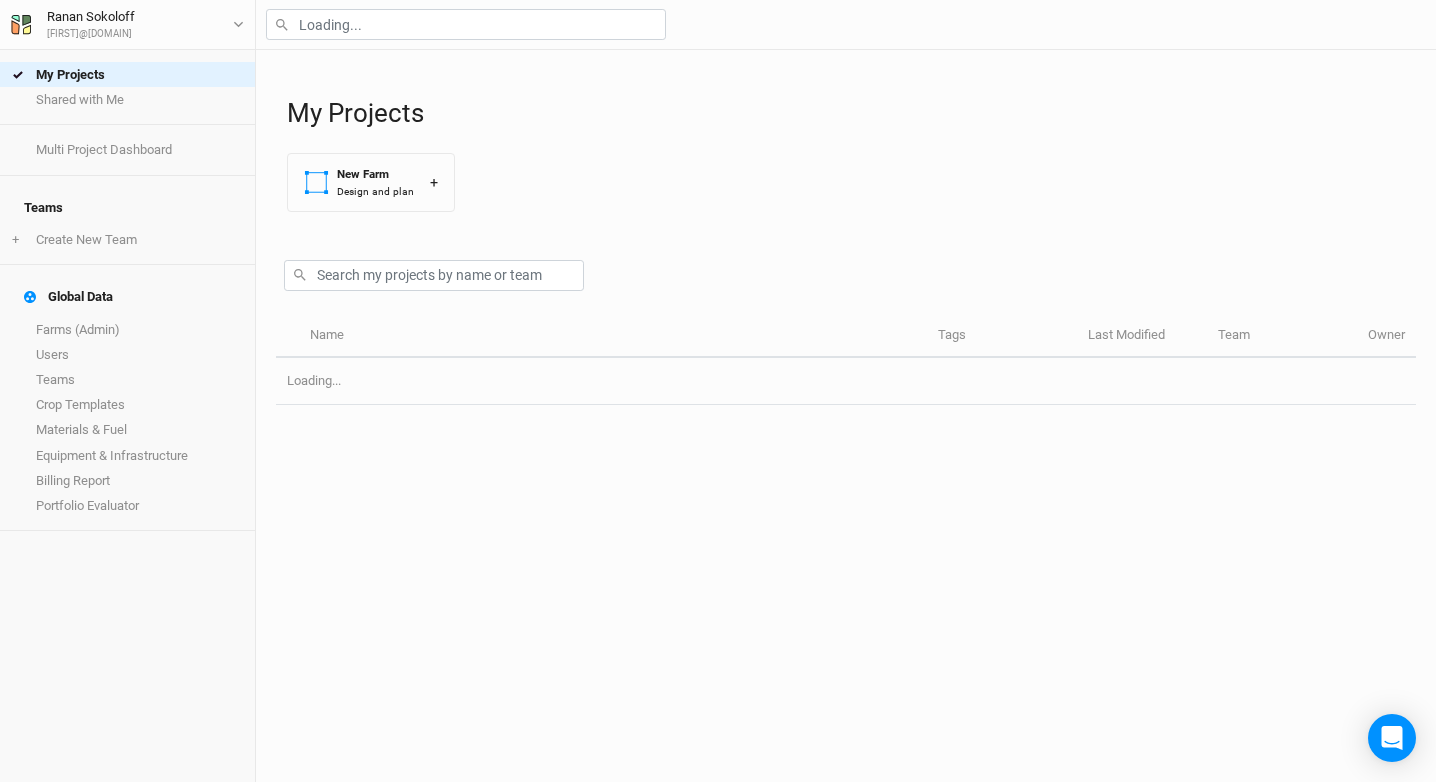scroll, scrollTop: 0, scrollLeft: 0, axis: both 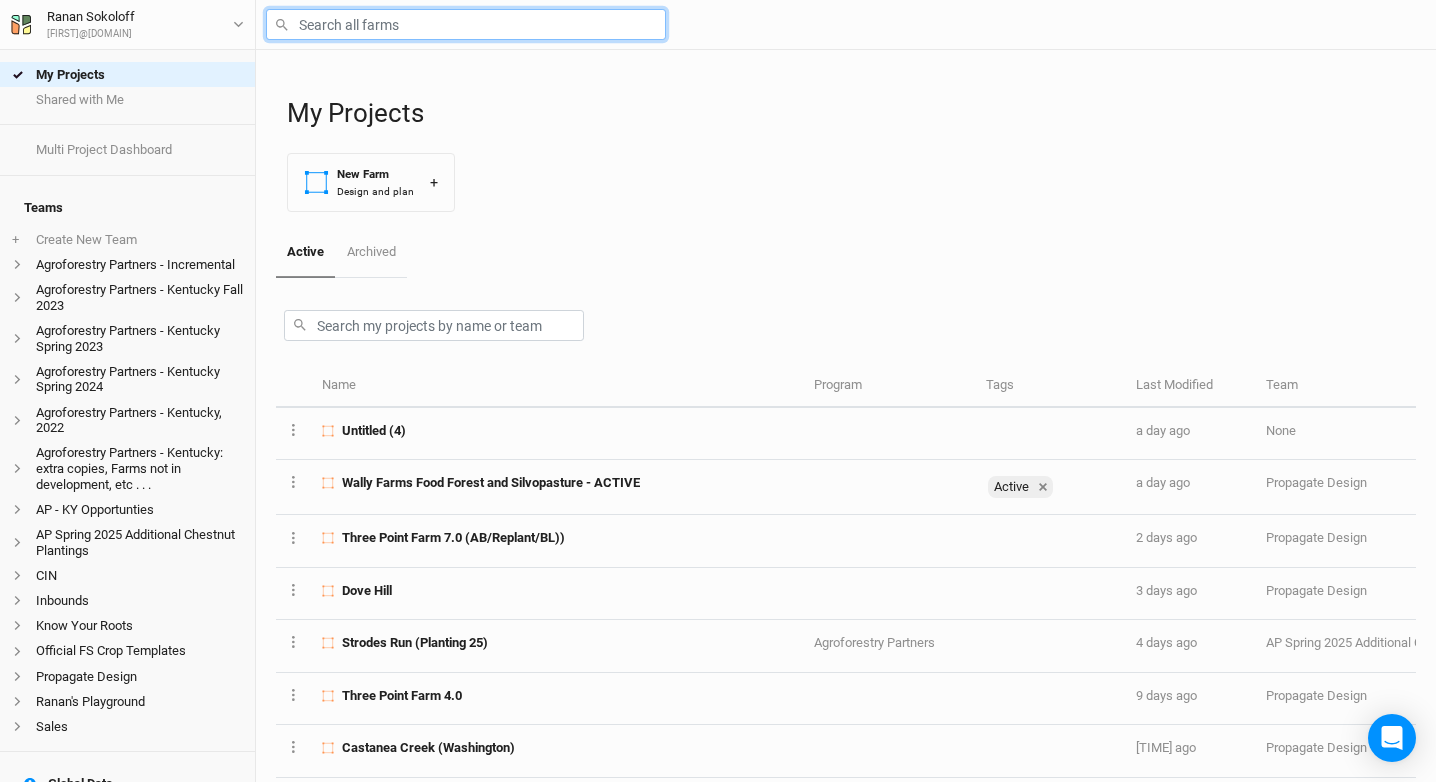 click at bounding box center (466, 24) 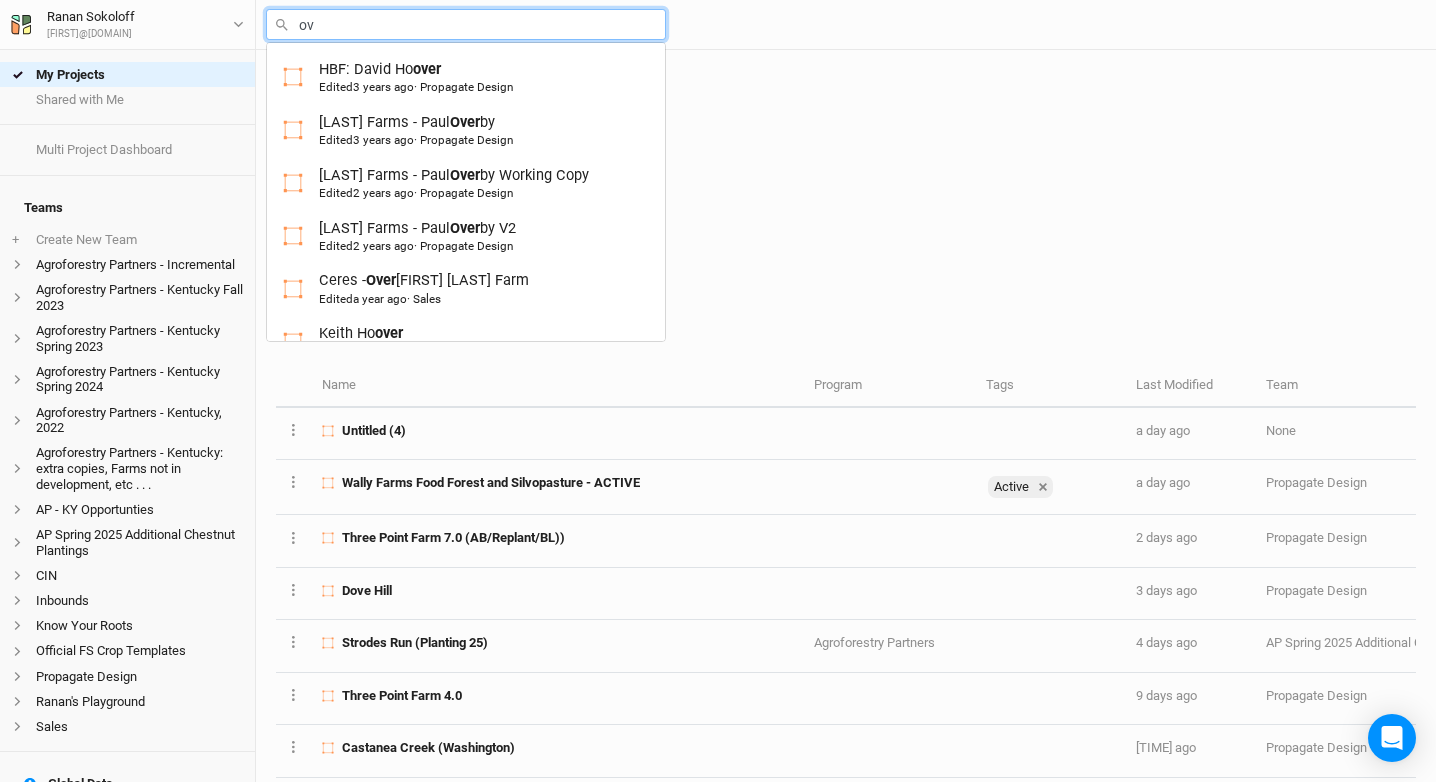 type on "o" 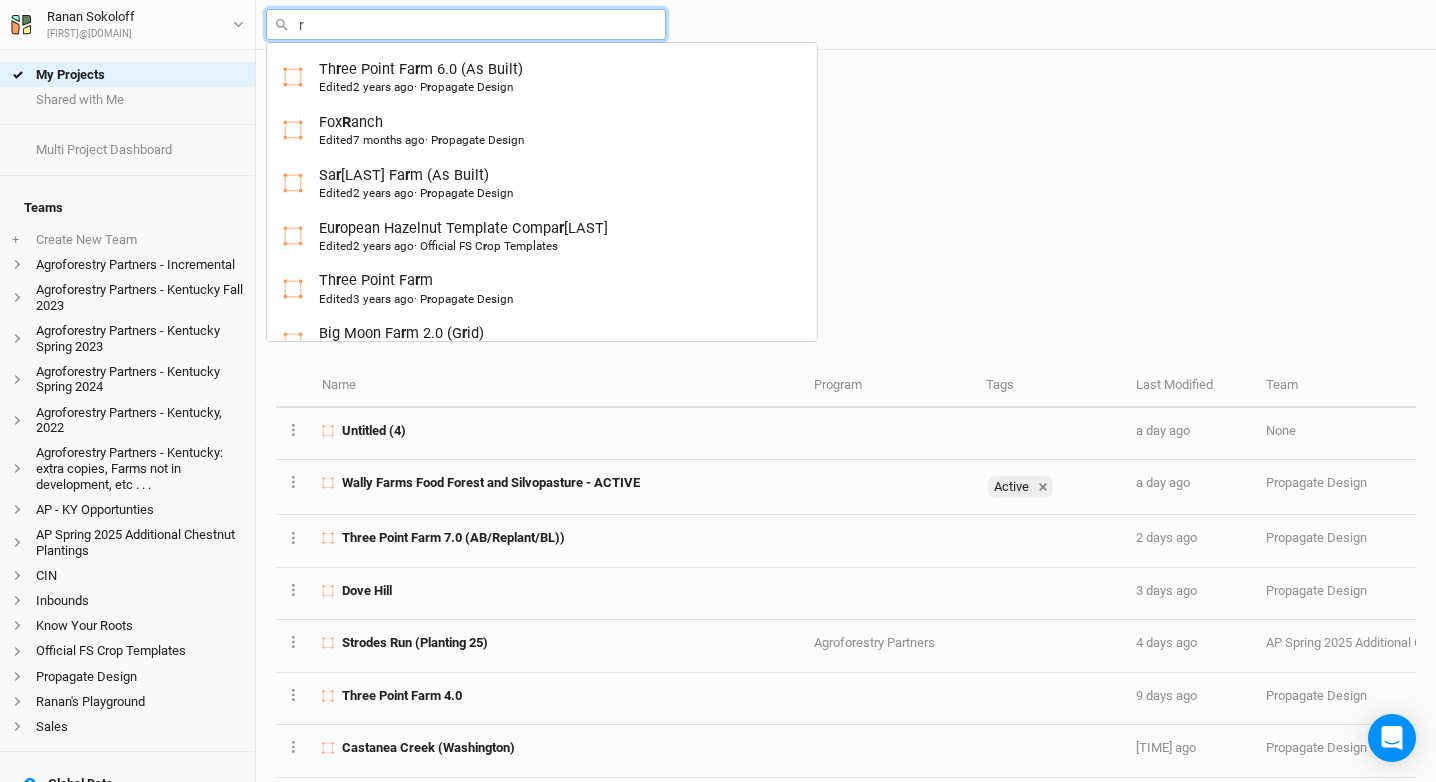 type on "ru" 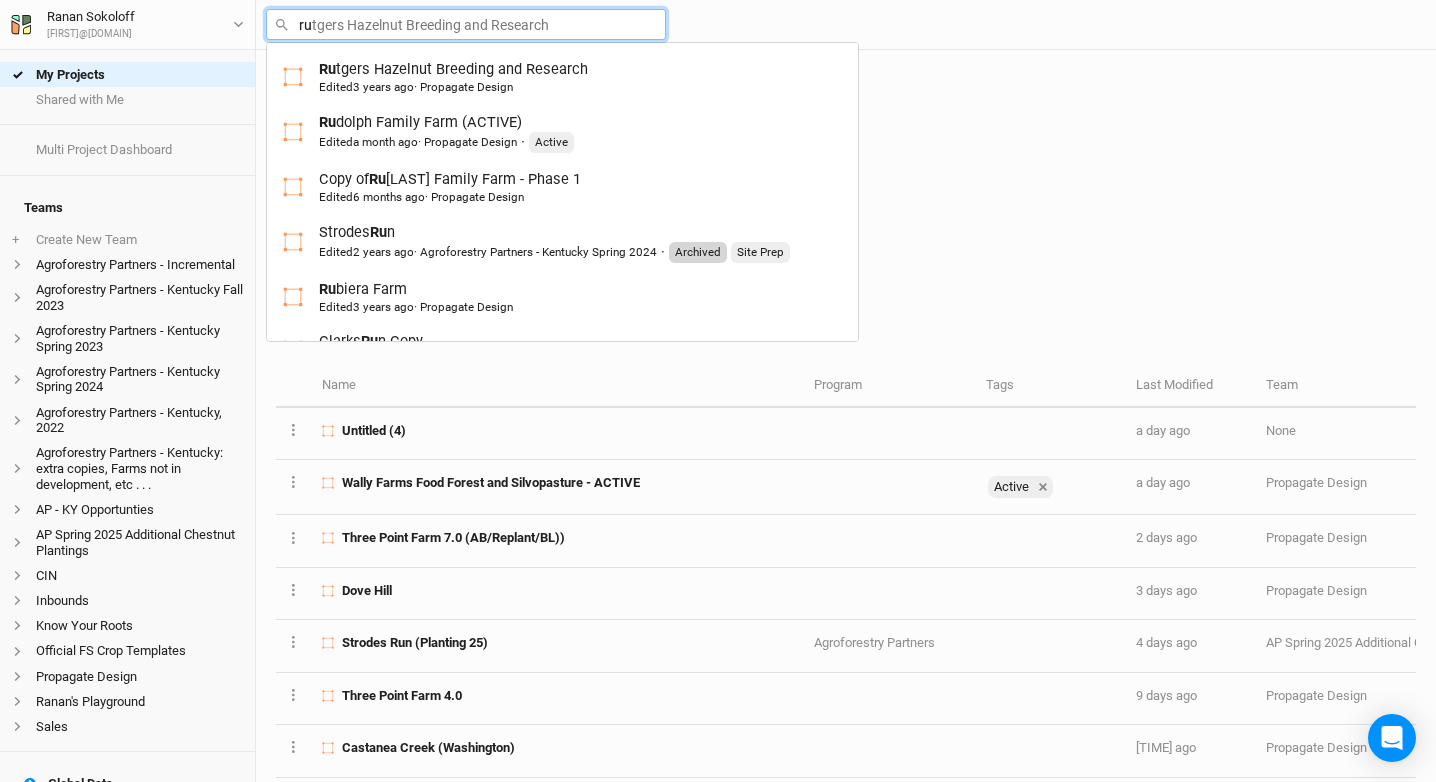 type on "rud" 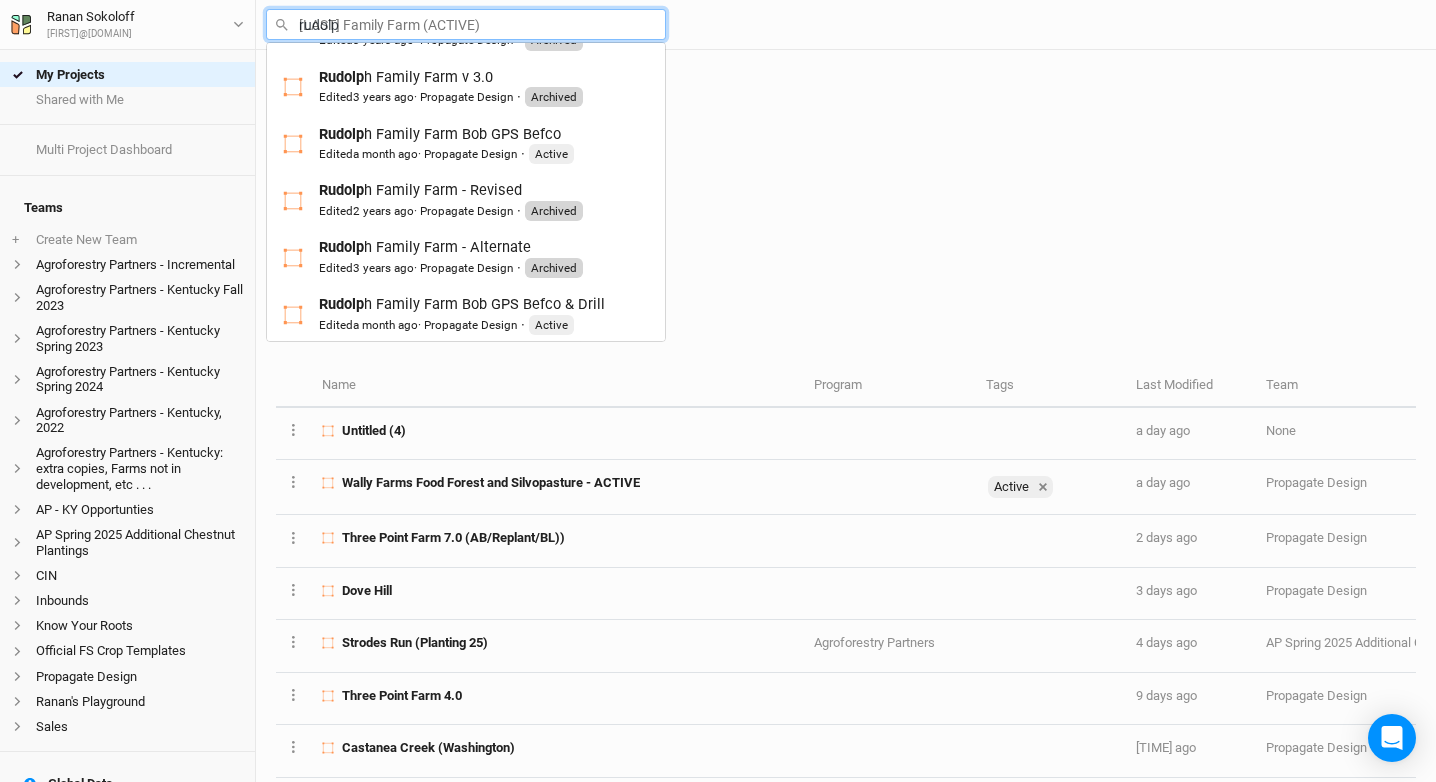 scroll, scrollTop: 222, scrollLeft: 0, axis: vertical 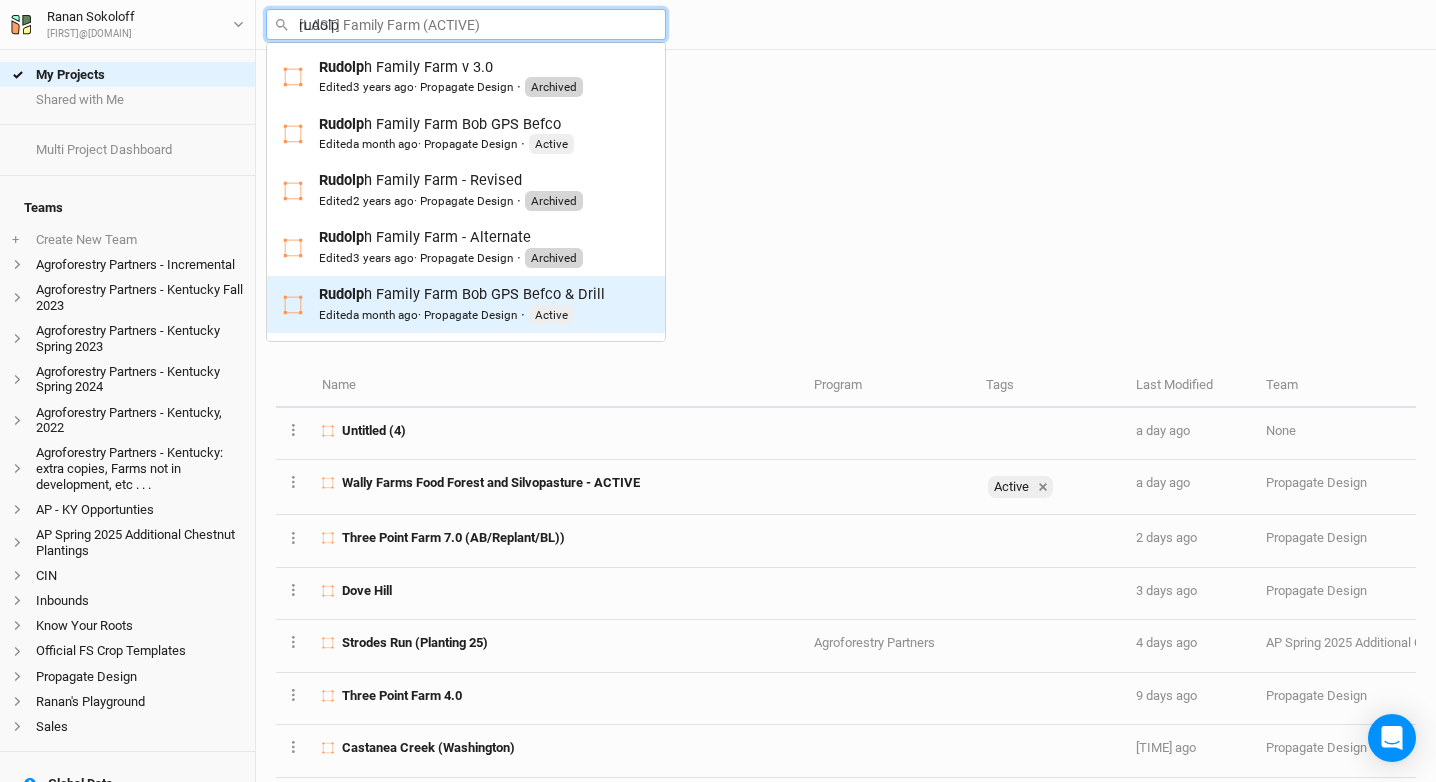 click on "Rudolp h Family Farm Bob GPS Befco & Drill Edited a [TIME] ago Propagate Design Active" at bounding box center (462, 304) 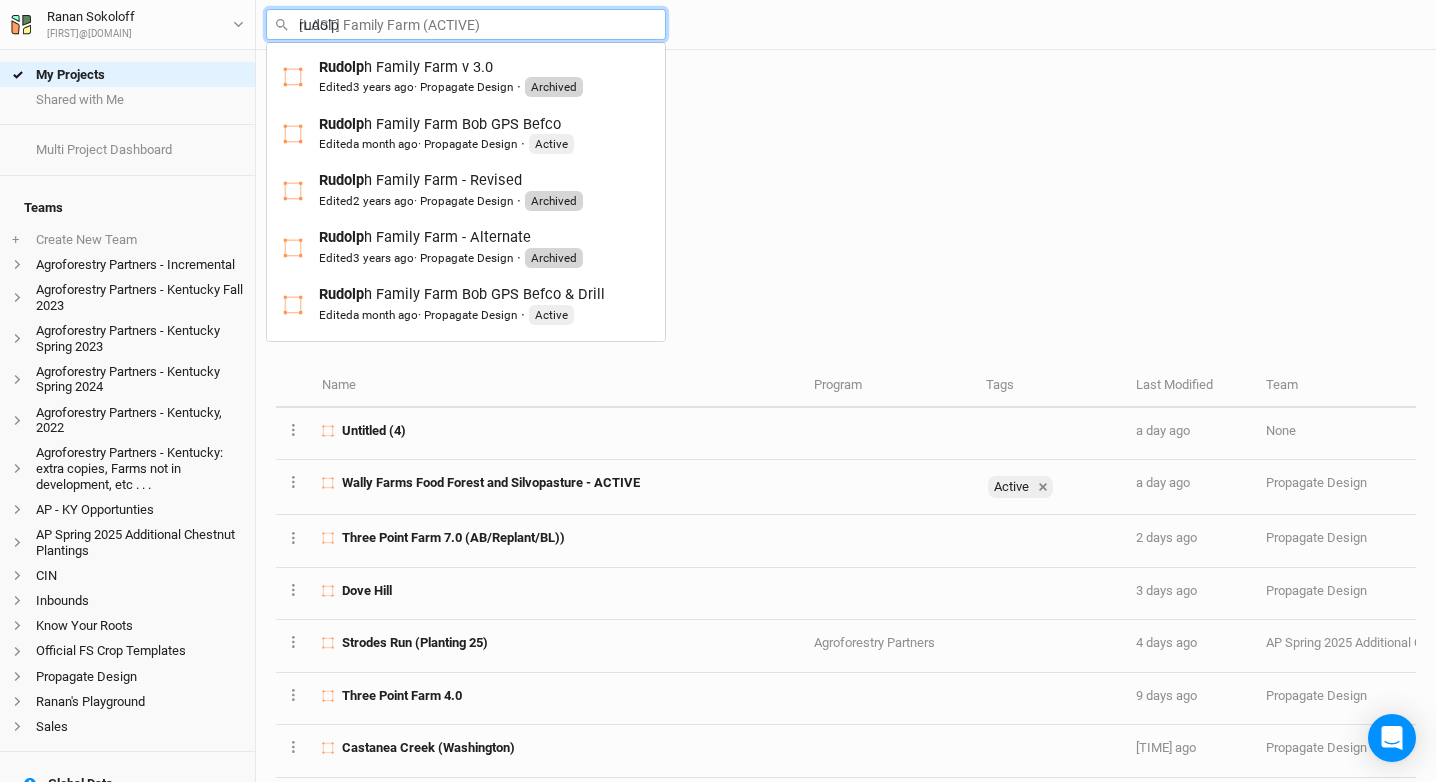 type on "rudolp" 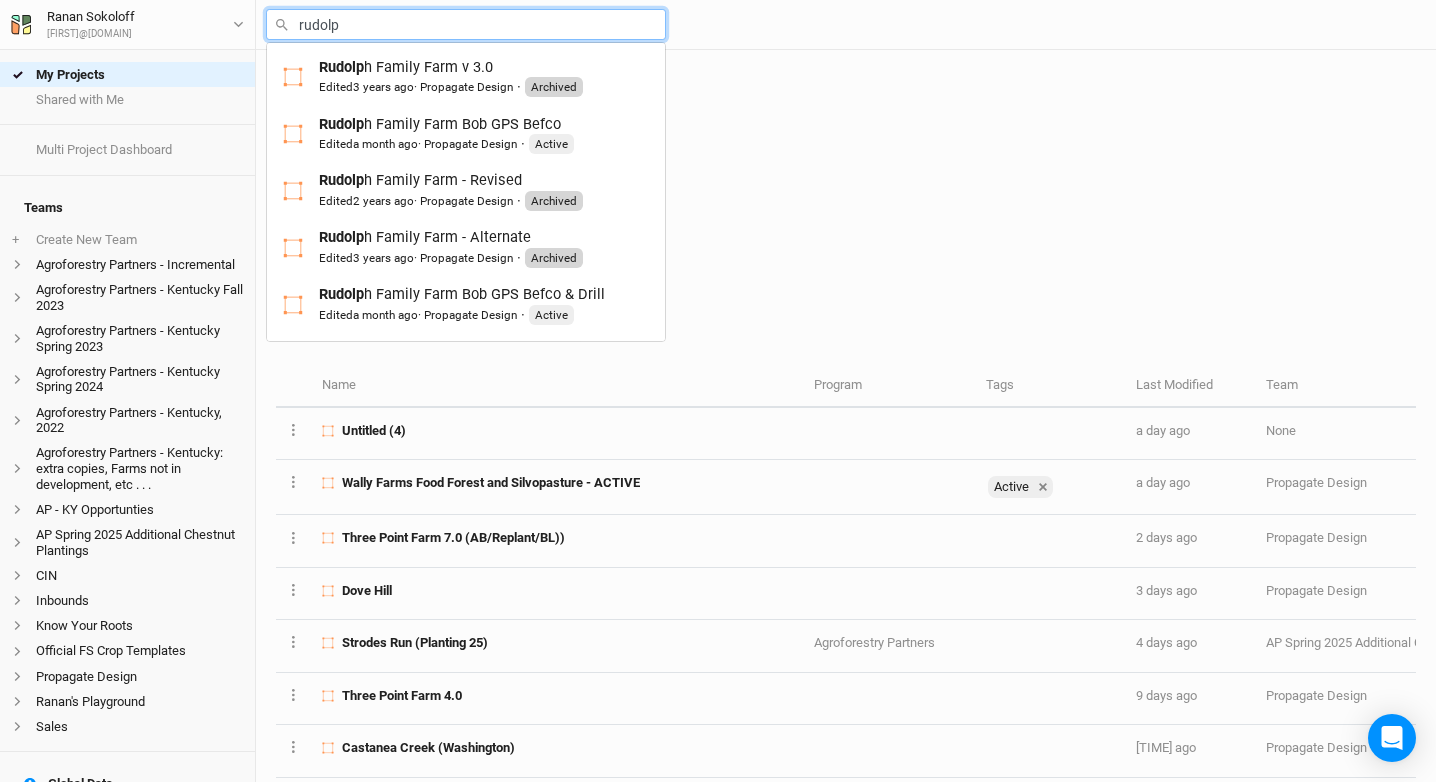 type on "[LAST] Family Farm (ACTIVE)" 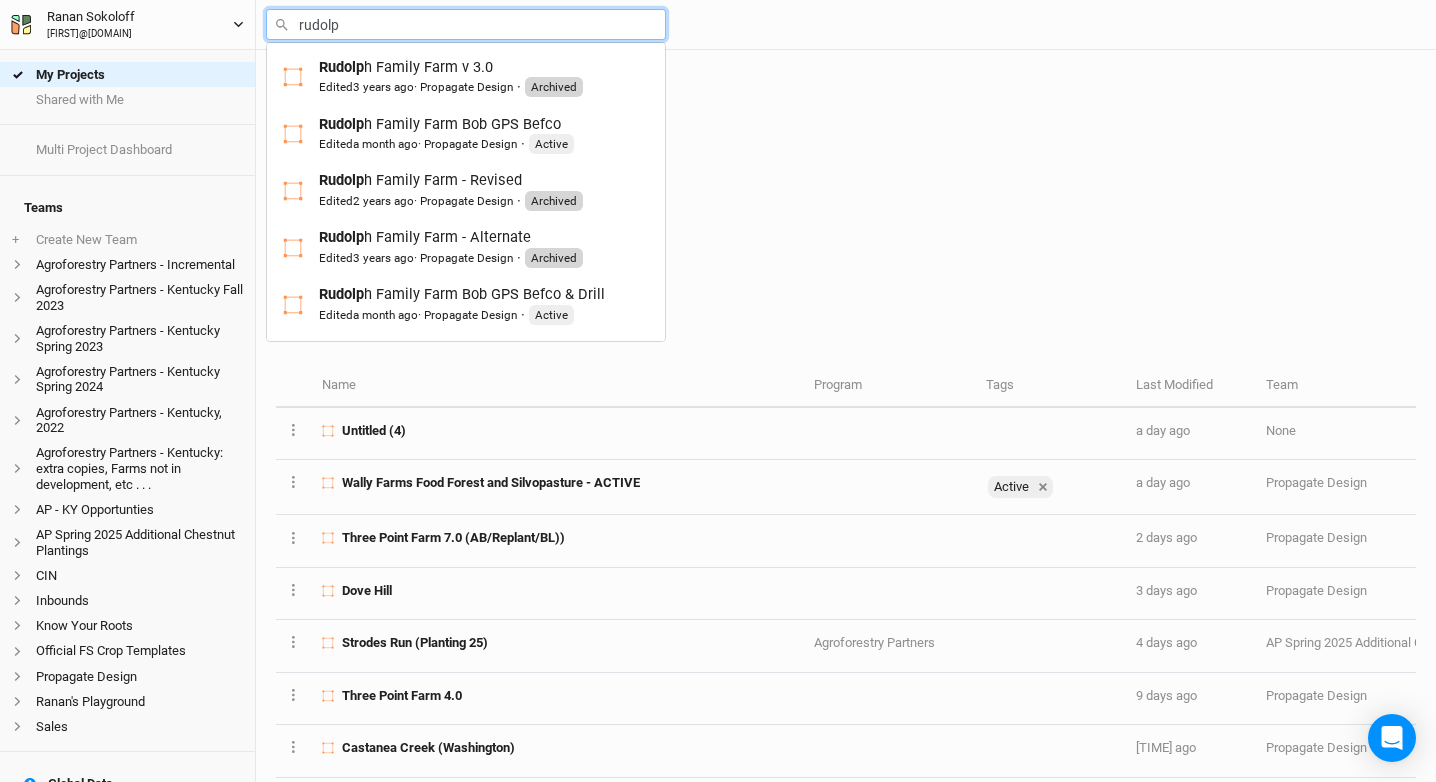 type on "[LAST] Family Farm (ACTIVE)" 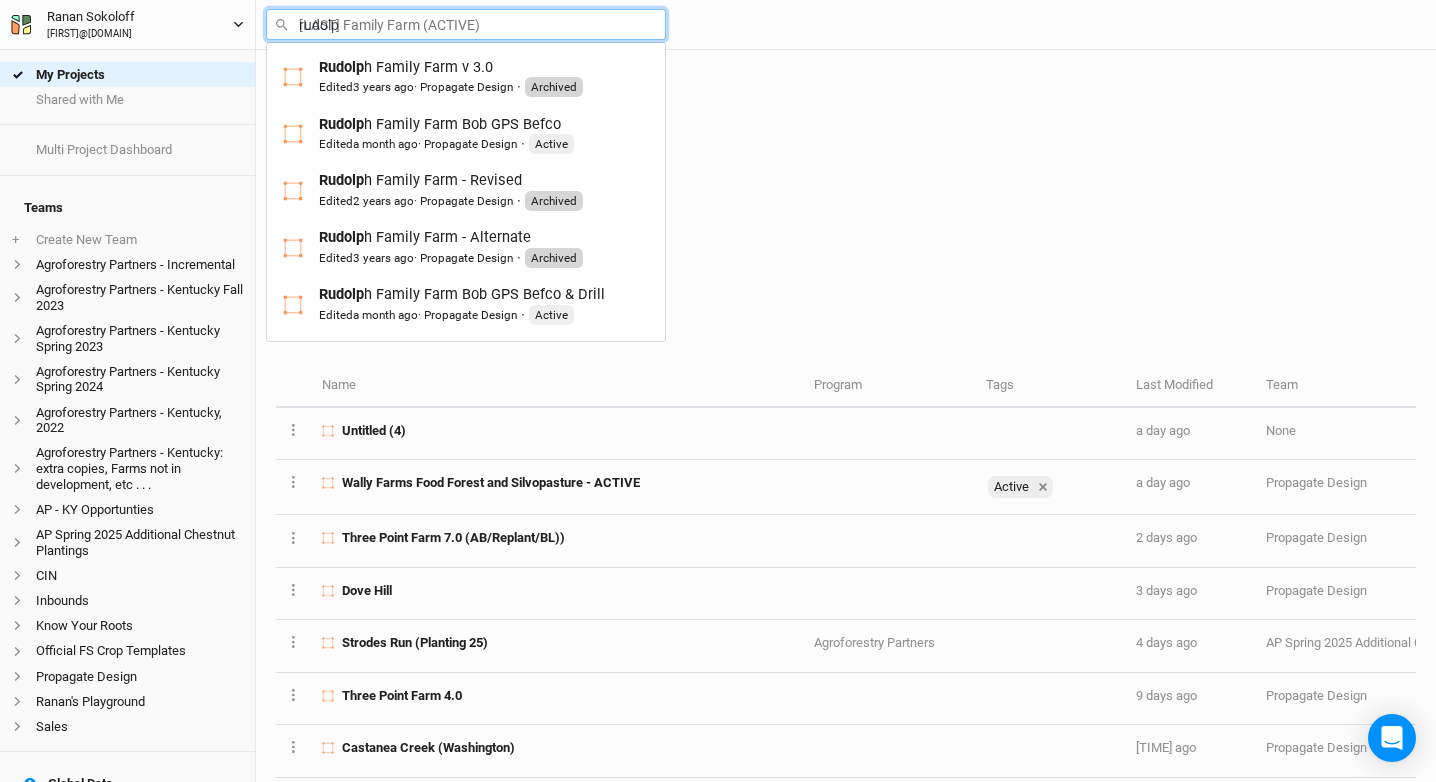 scroll, scrollTop: 222, scrollLeft: 0, axis: vertical 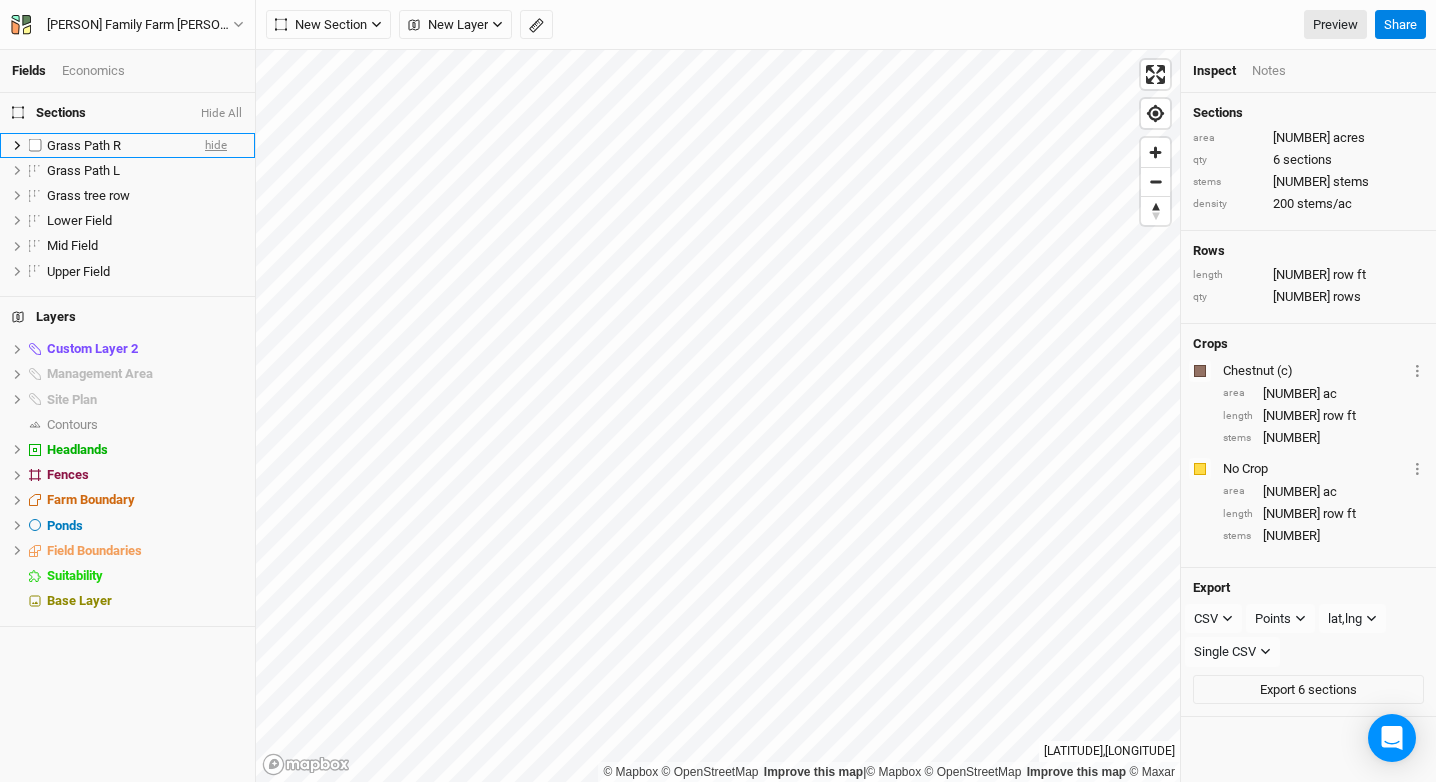 click on "hide" at bounding box center (216, 145) 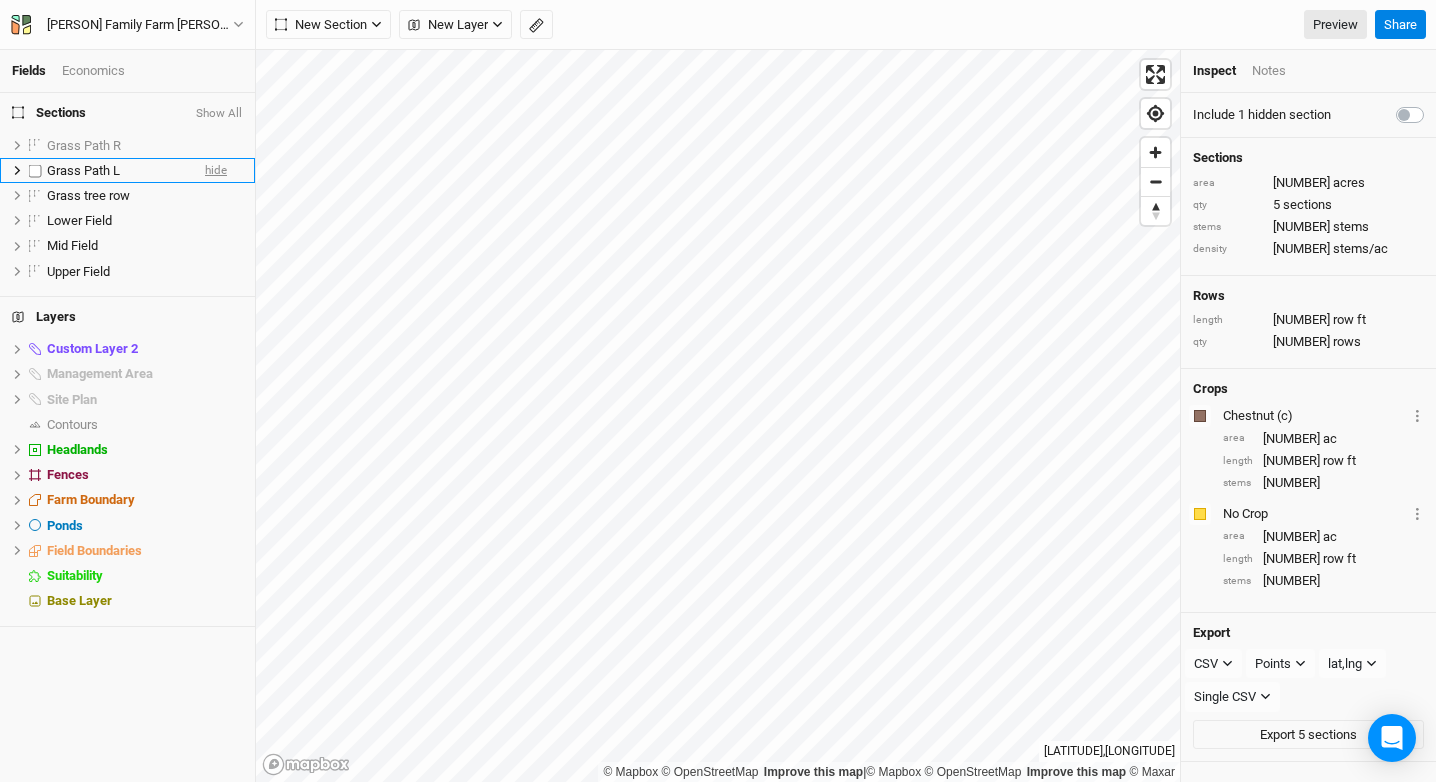 click on "hide" at bounding box center (216, 170) 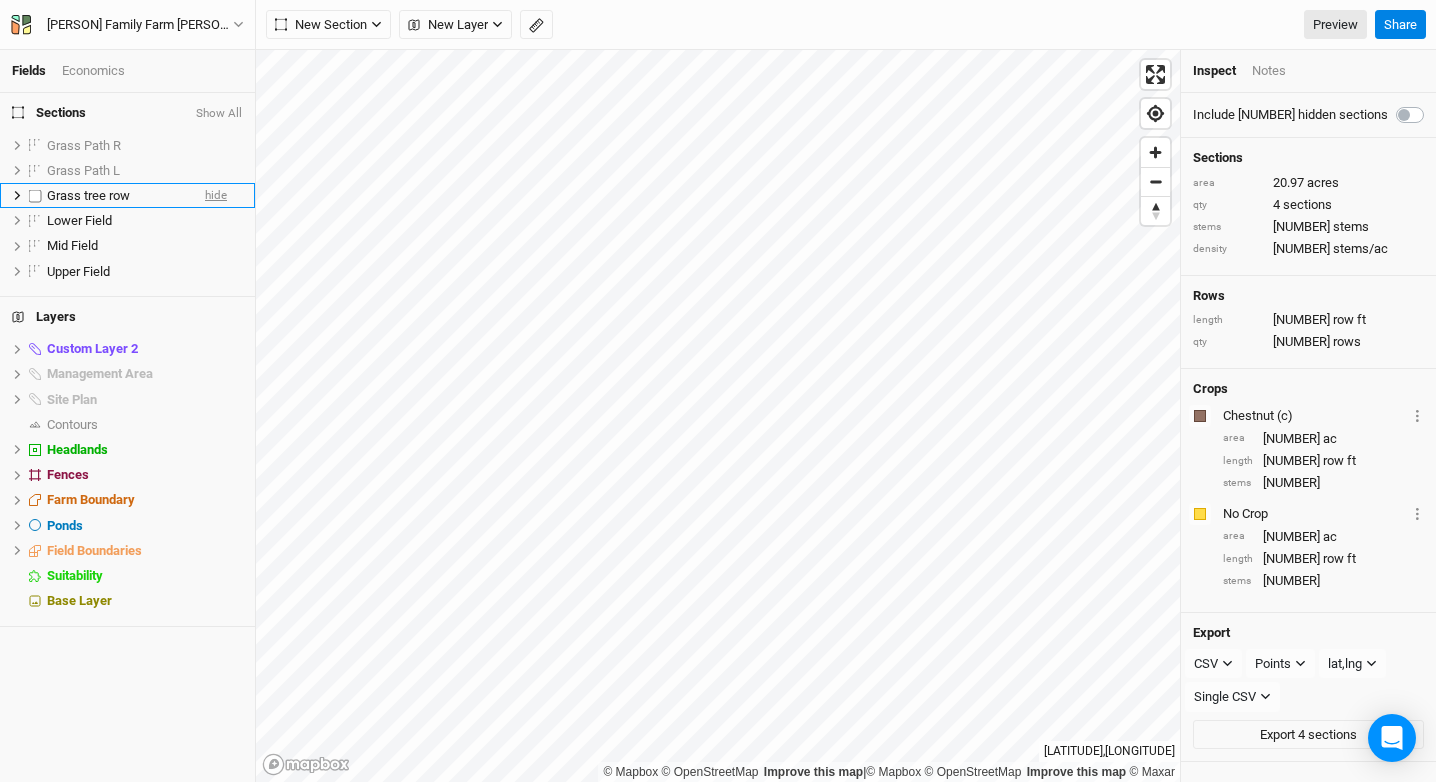 click on "hide" at bounding box center [216, 195] 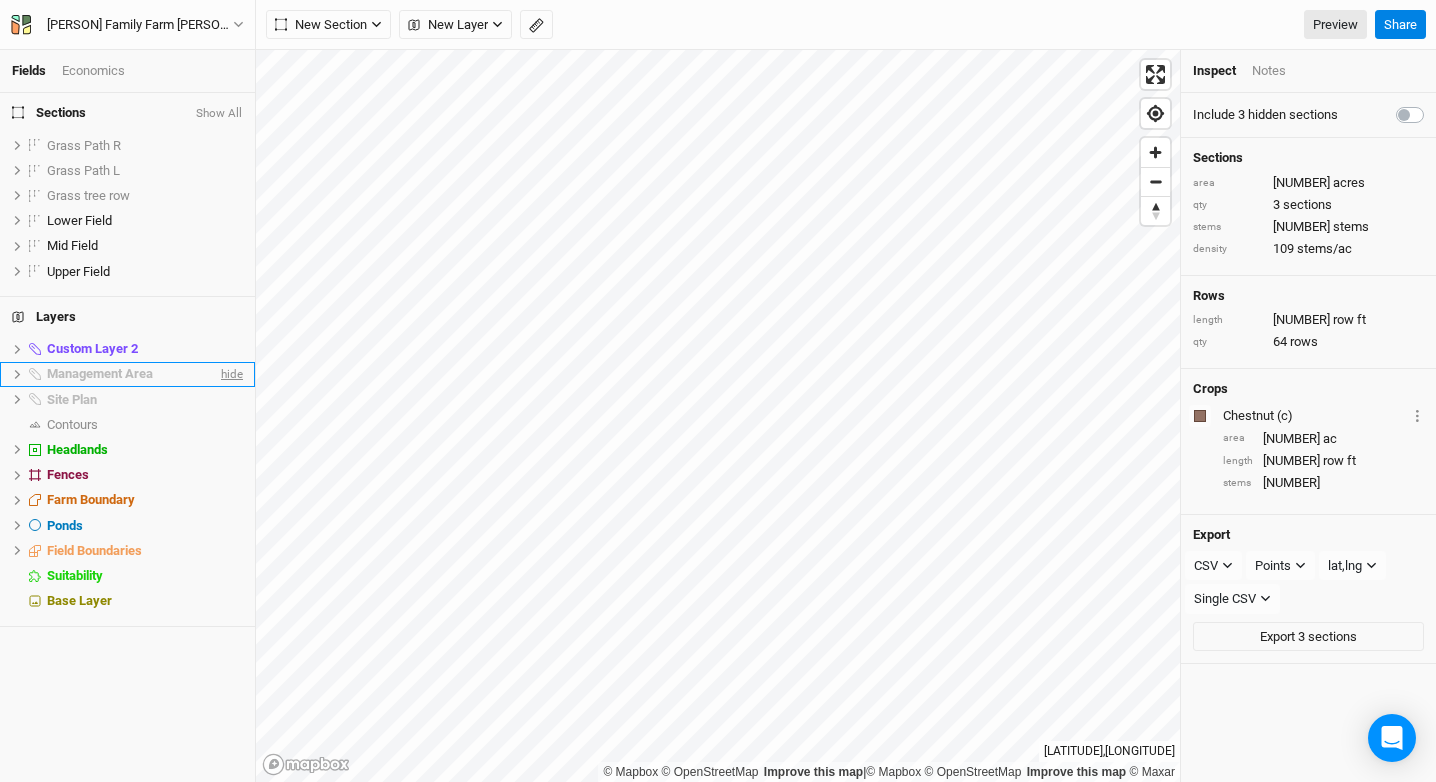 click on "hide" at bounding box center [230, 374] 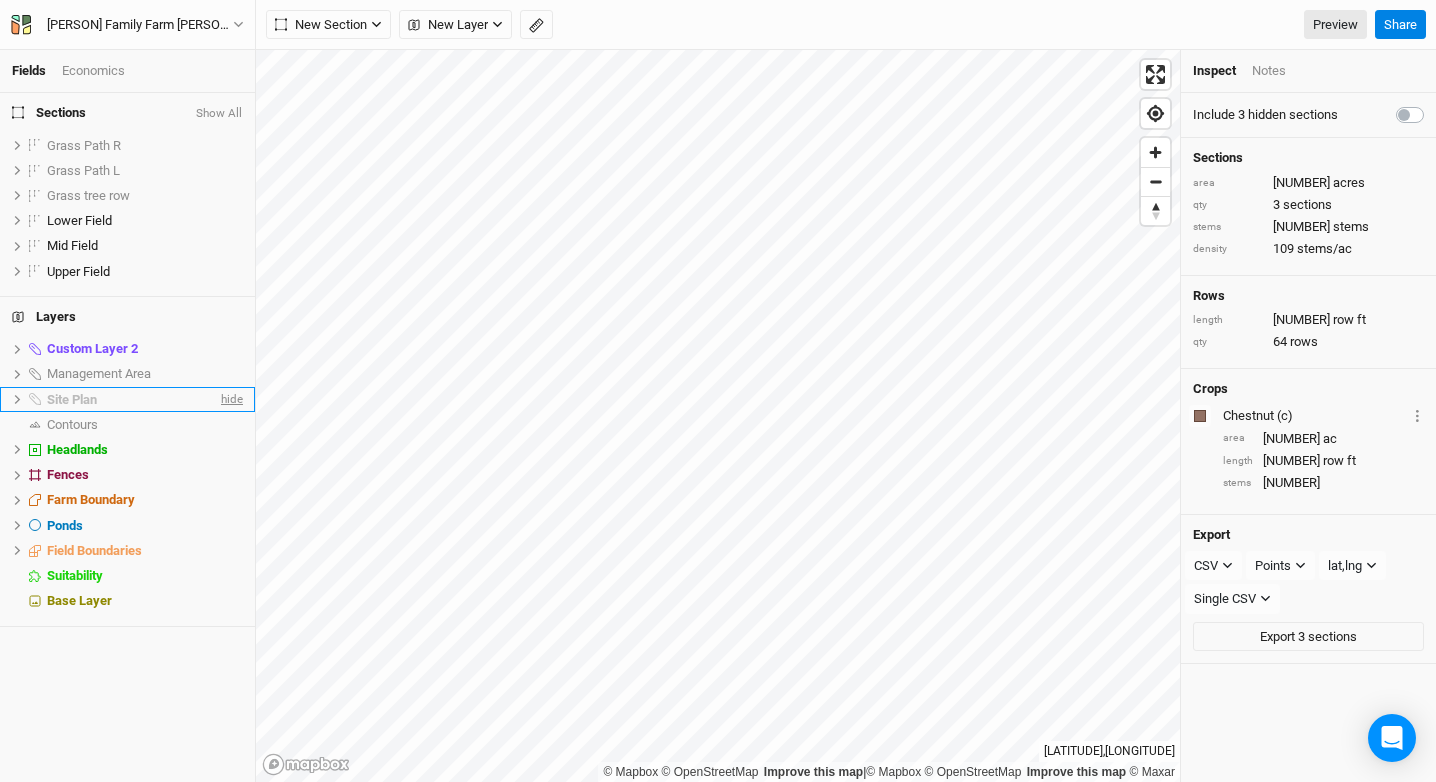 click on "hide" at bounding box center (230, 399) 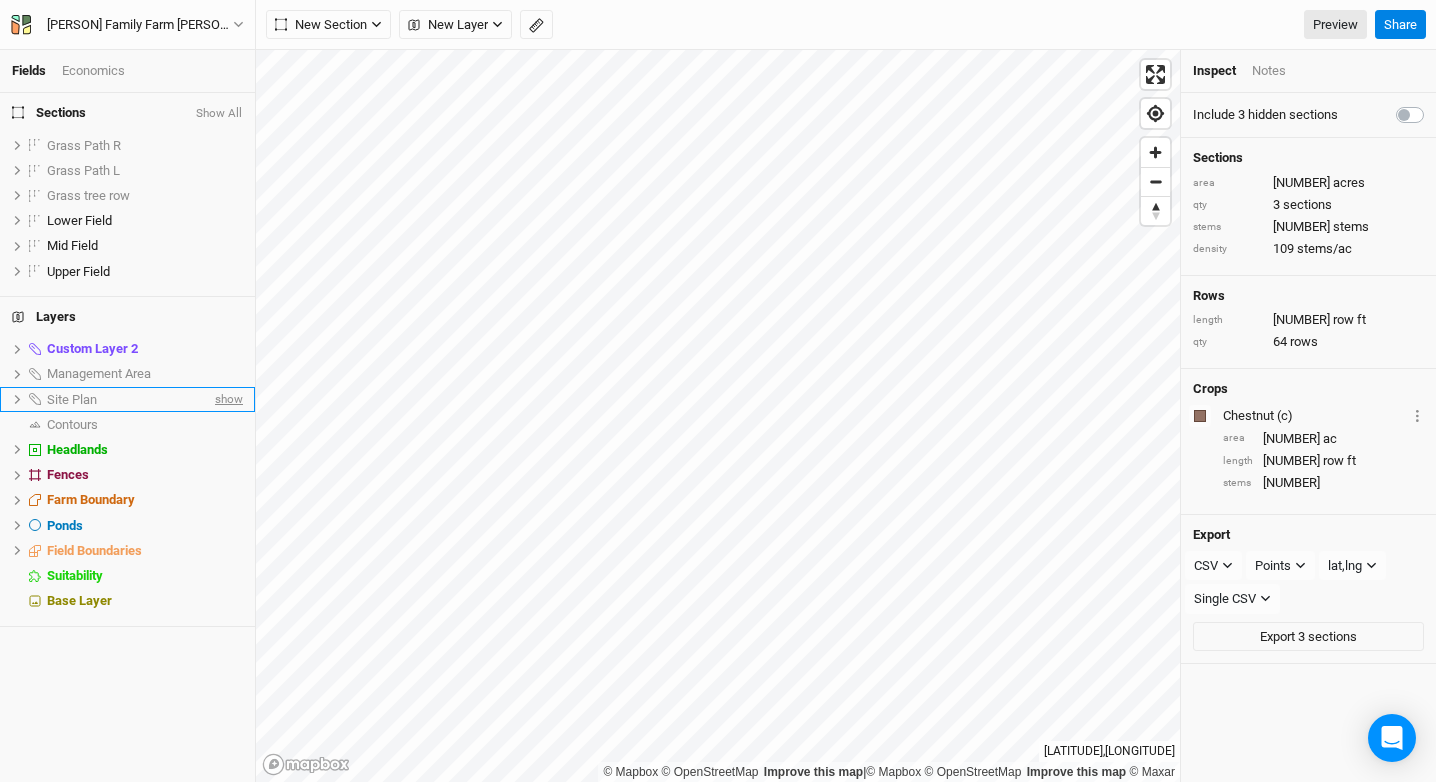 click on "show" at bounding box center [227, 399] 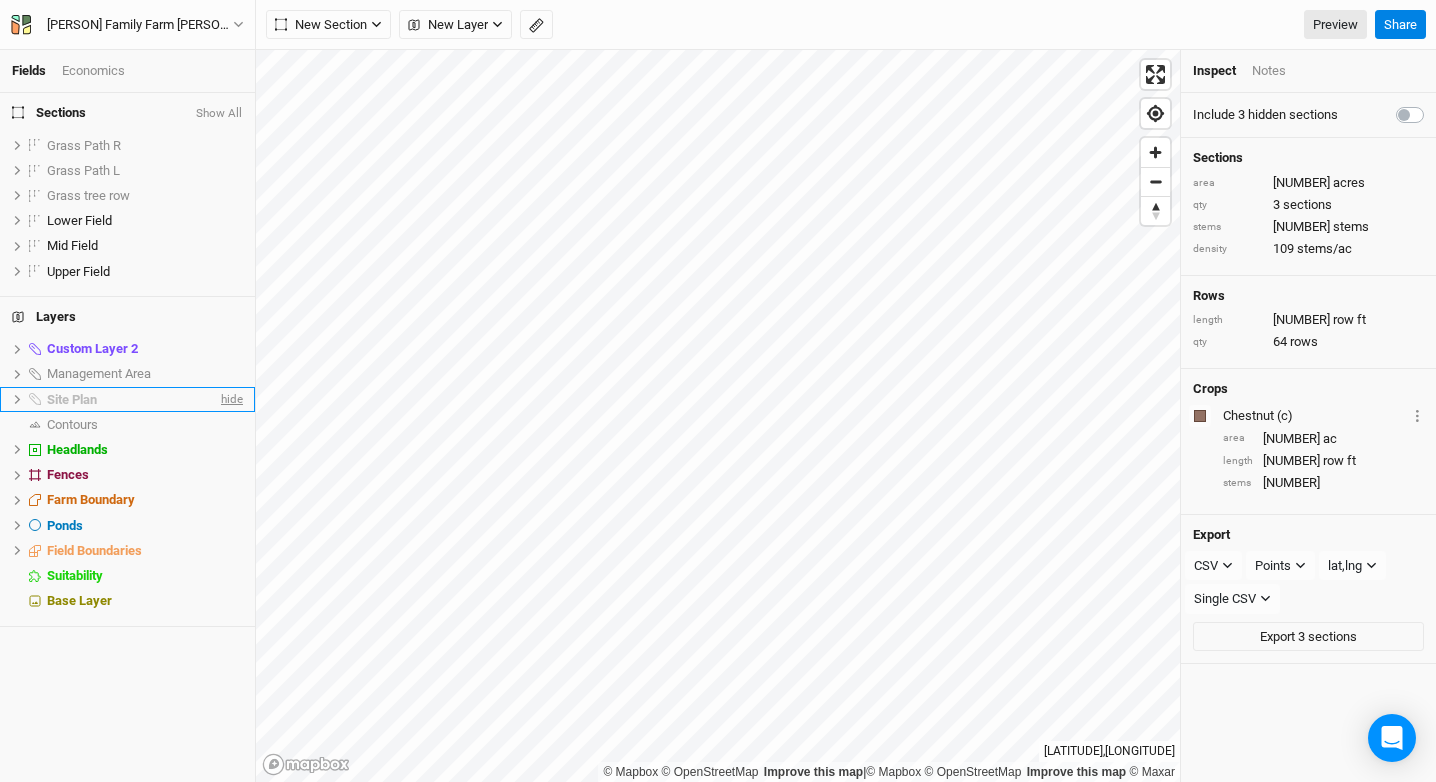 click on "hide" at bounding box center (230, 399) 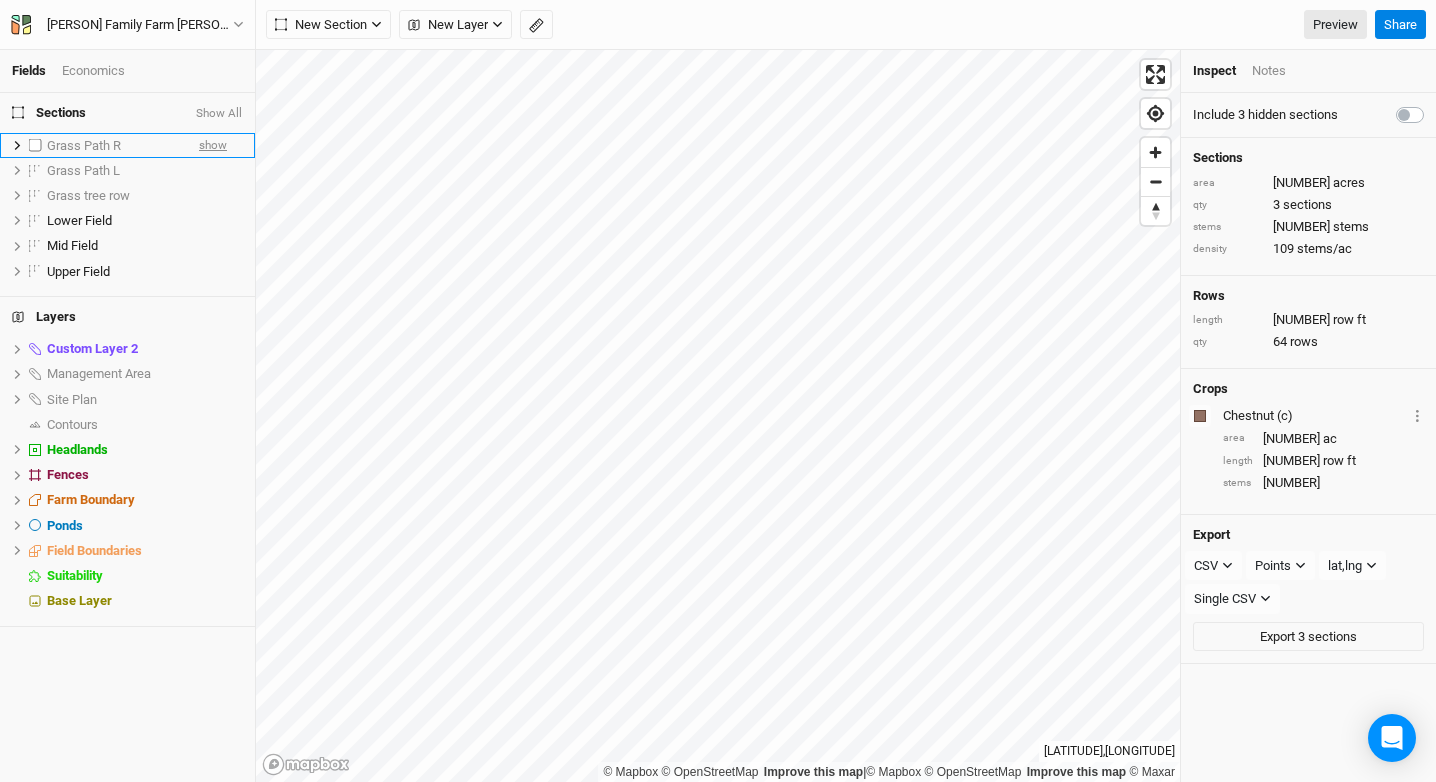 click on "show" at bounding box center [213, 145] 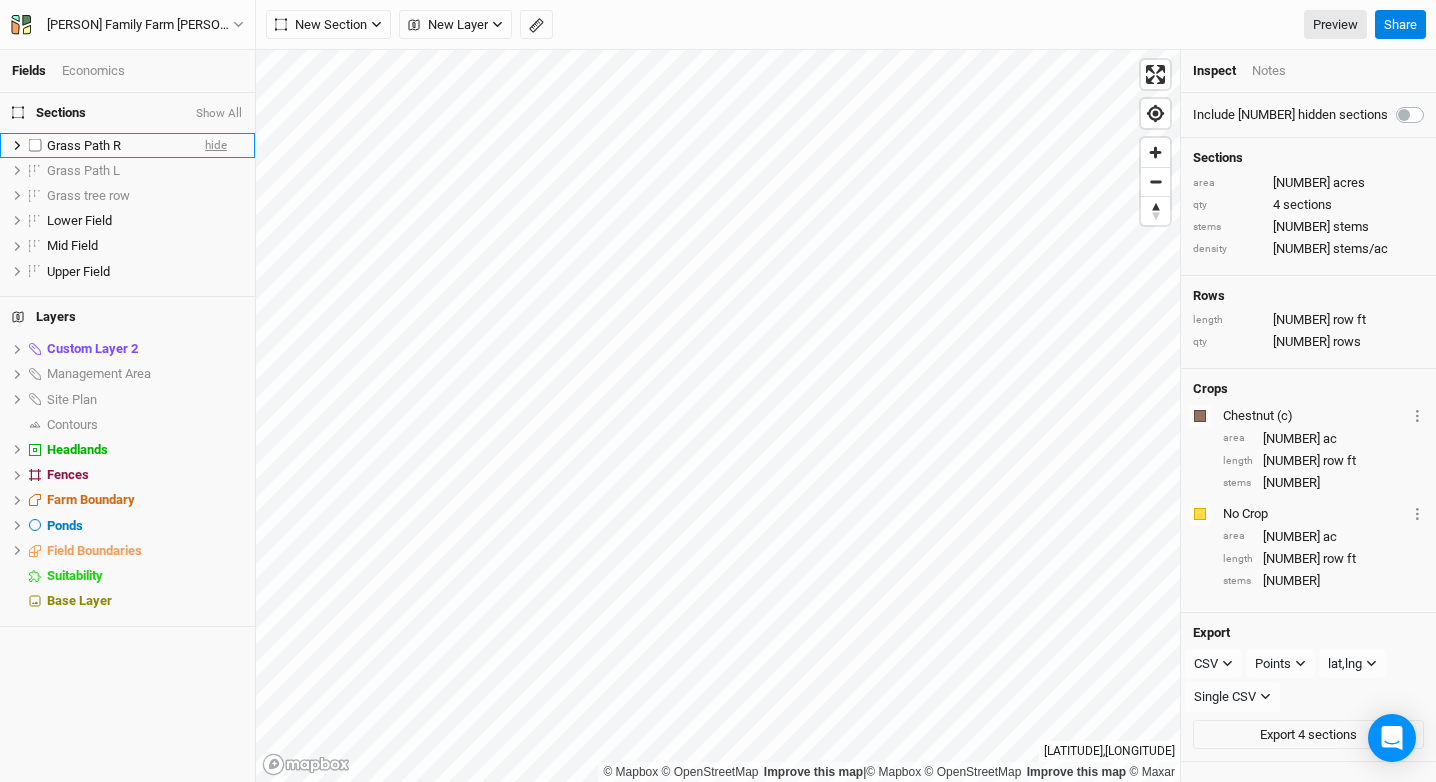 click on "hide" at bounding box center [216, 145] 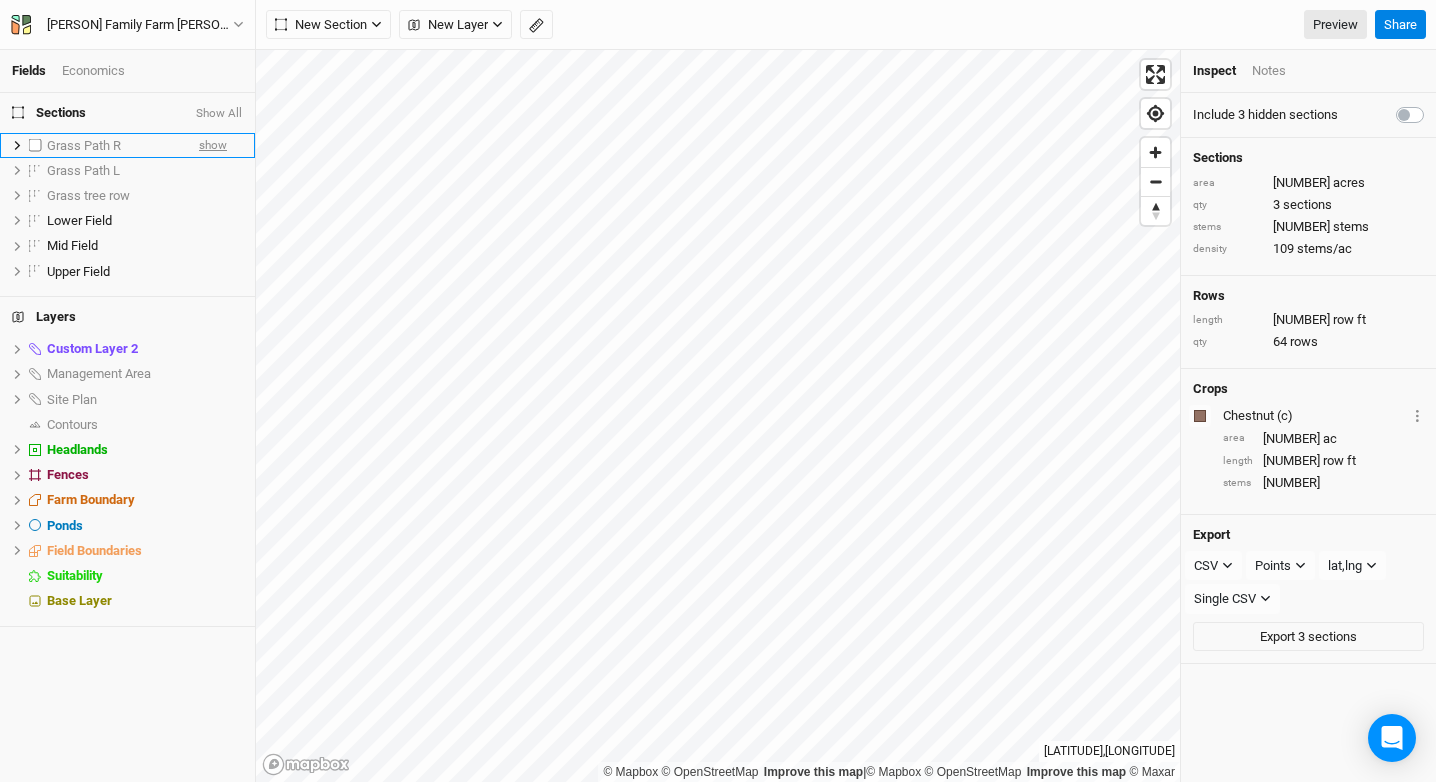 click on "show" at bounding box center [213, 145] 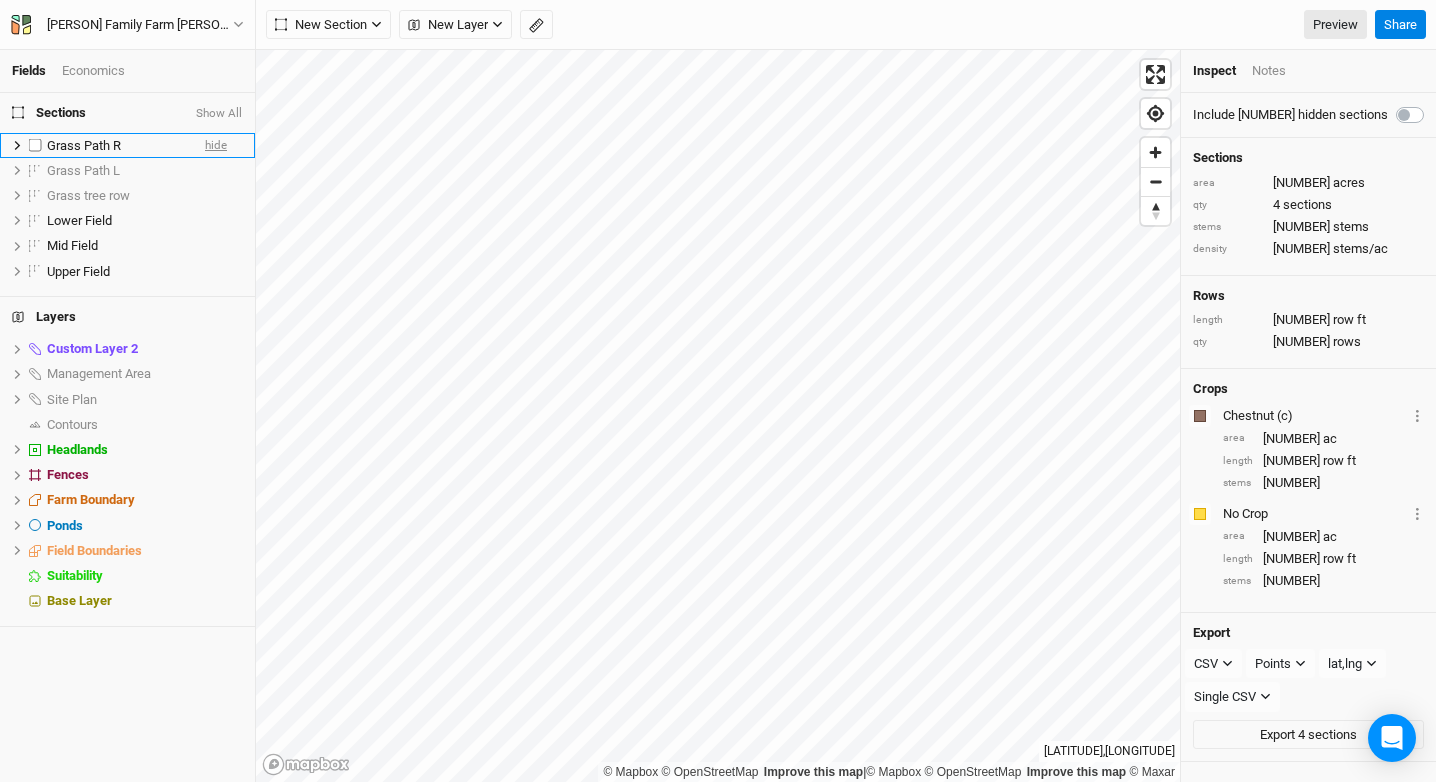 click on "hide" at bounding box center (216, 145) 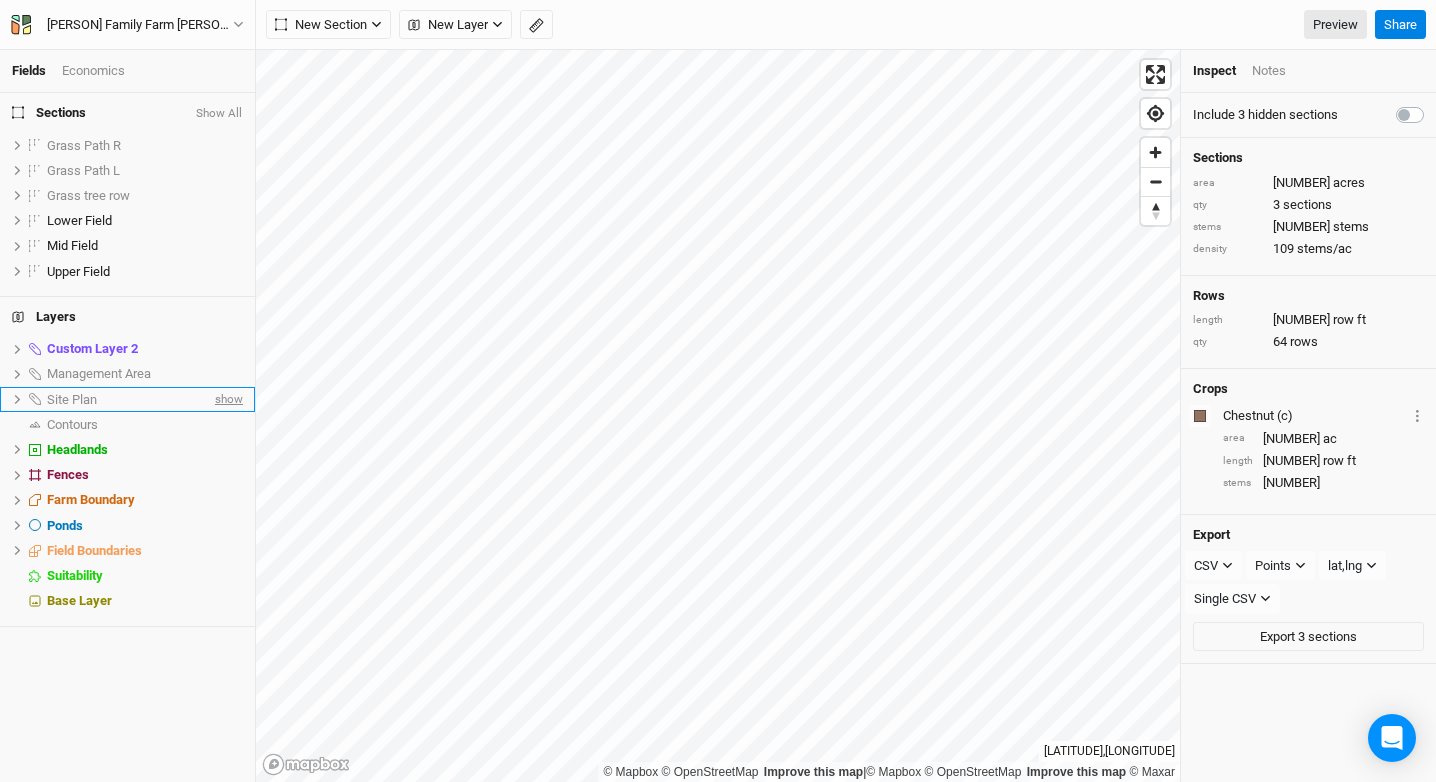 click on "show" at bounding box center (227, 399) 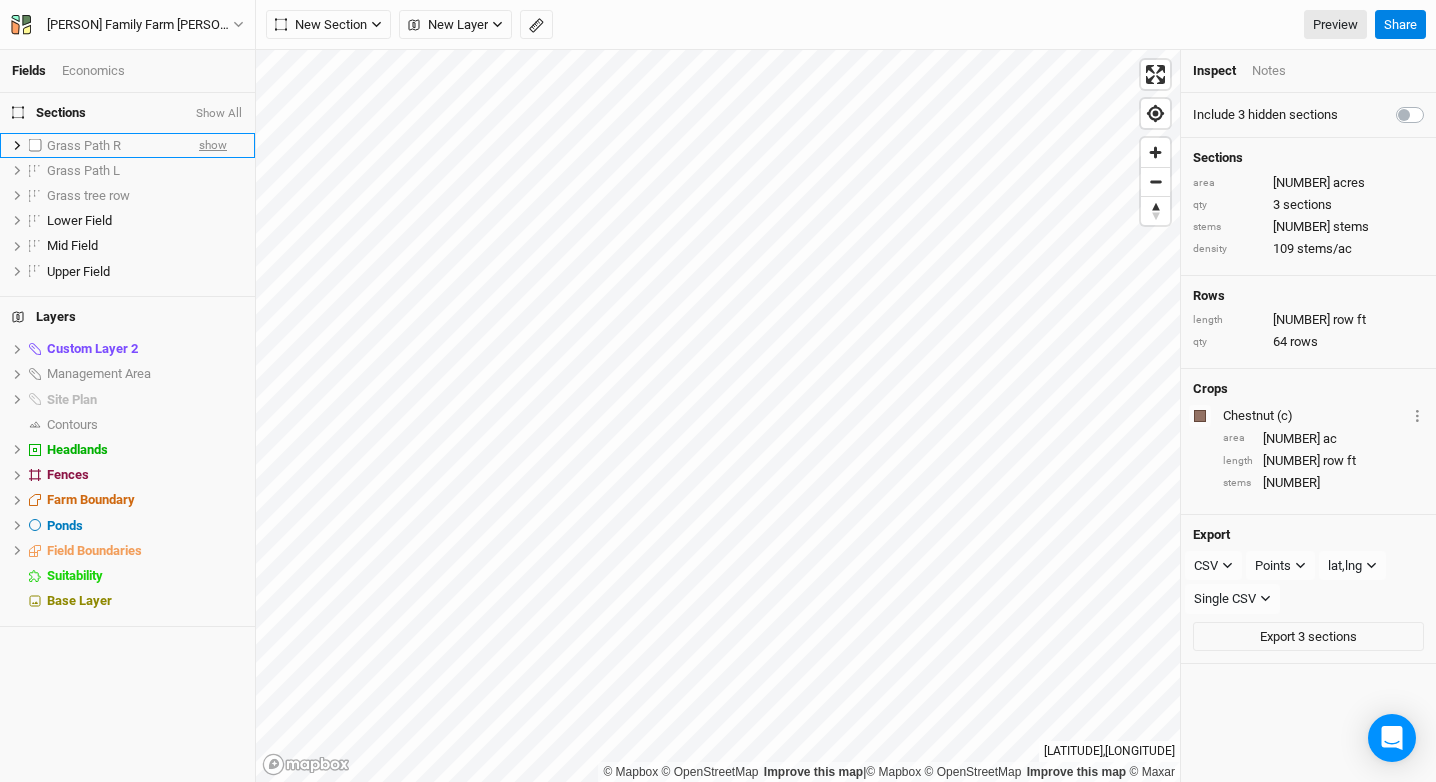 click on "show" at bounding box center (213, 145) 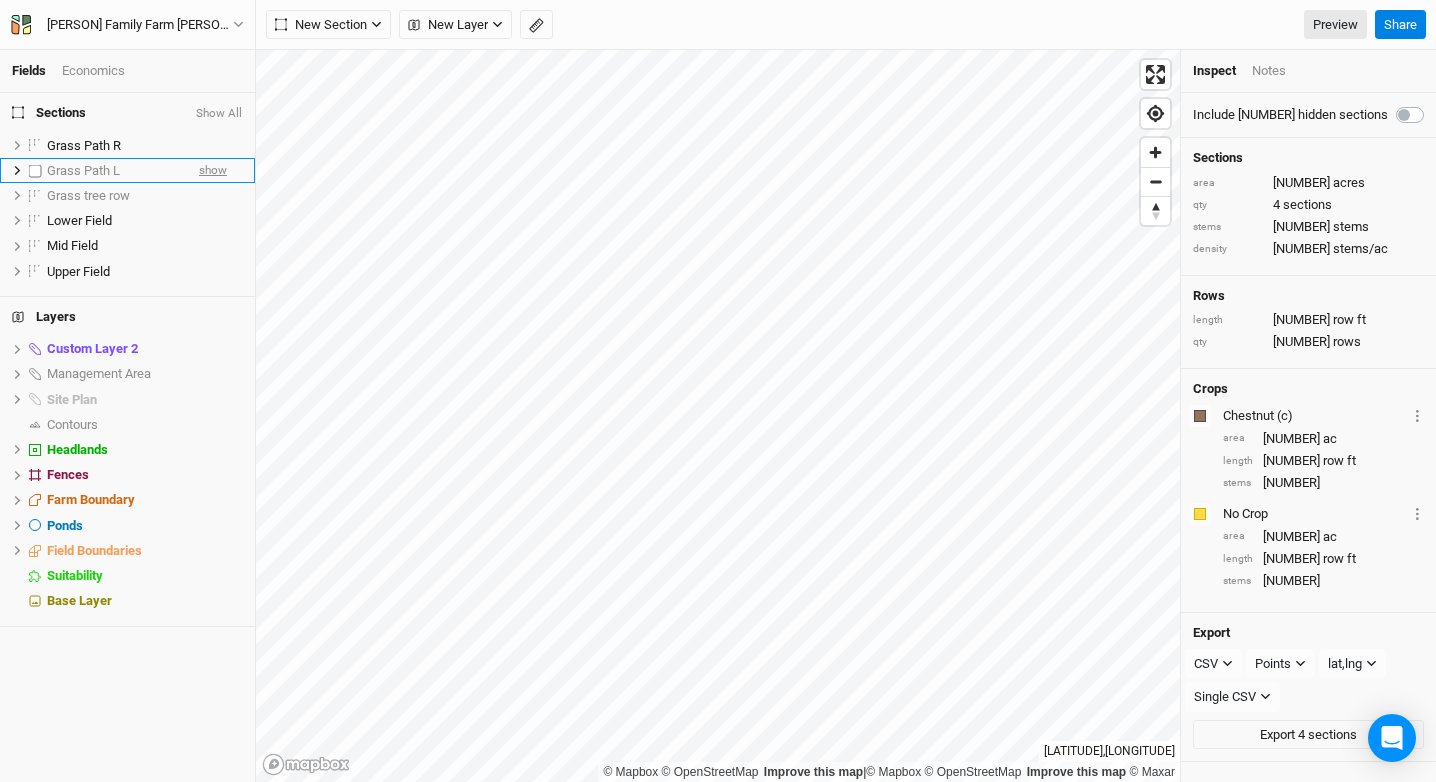 click on "show" at bounding box center (213, 170) 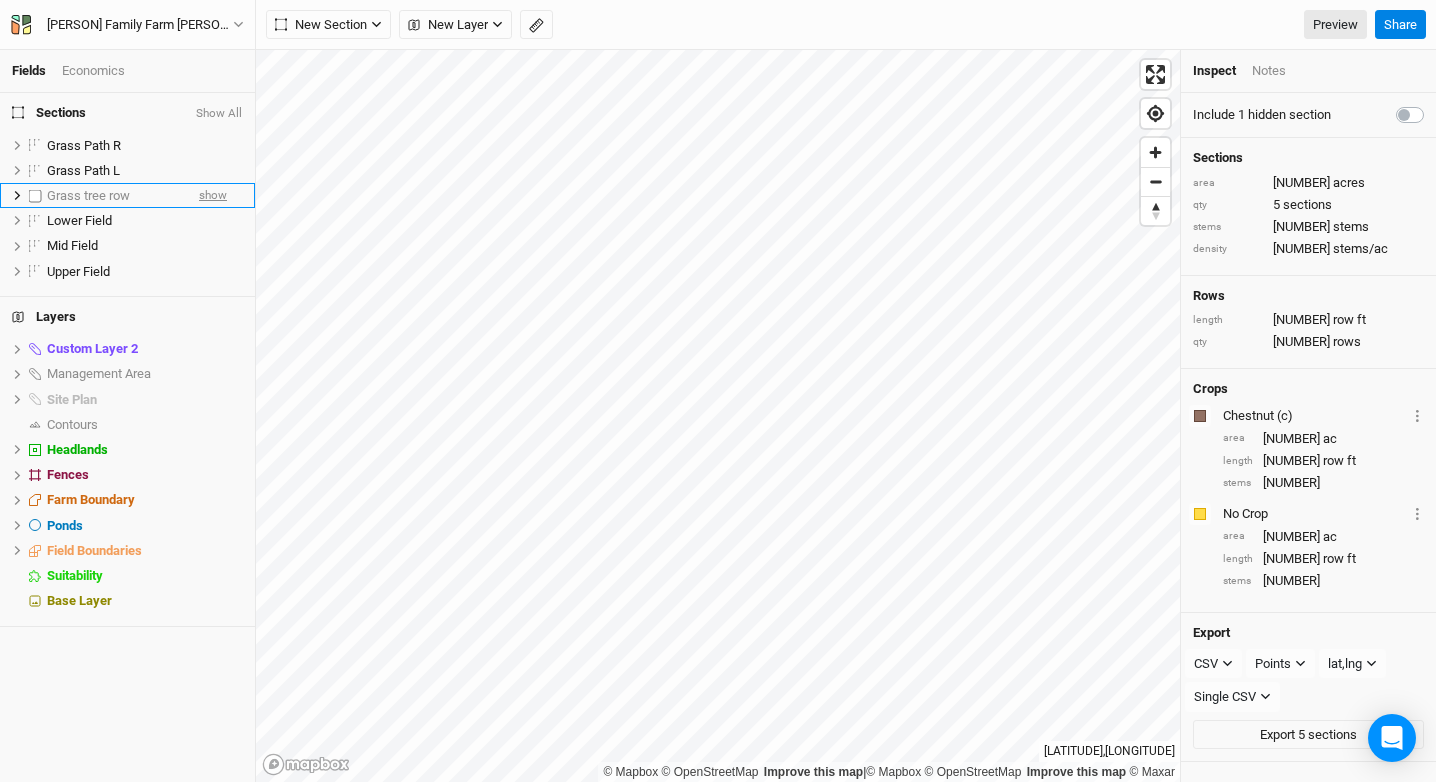 click on "show" at bounding box center (213, 195) 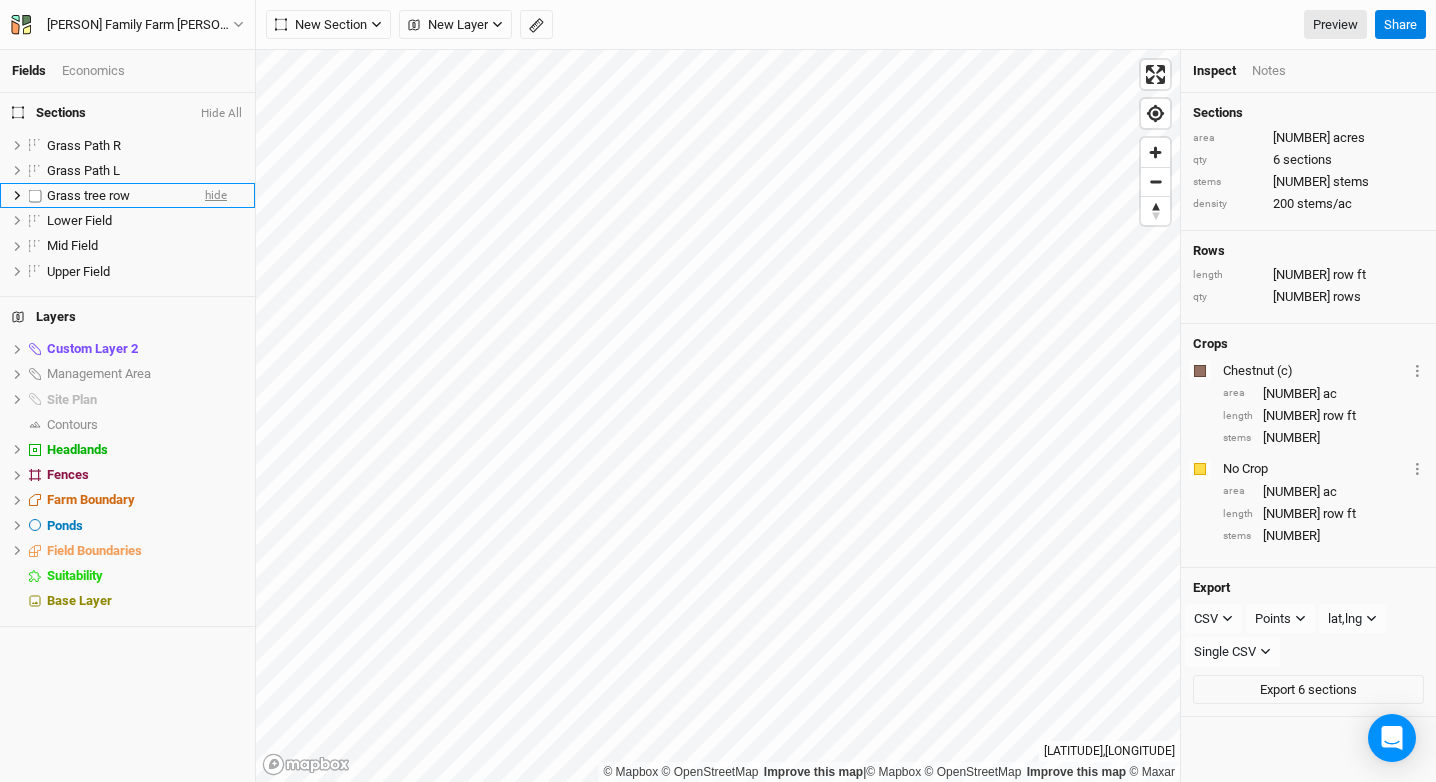click on "hide" at bounding box center [216, 195] 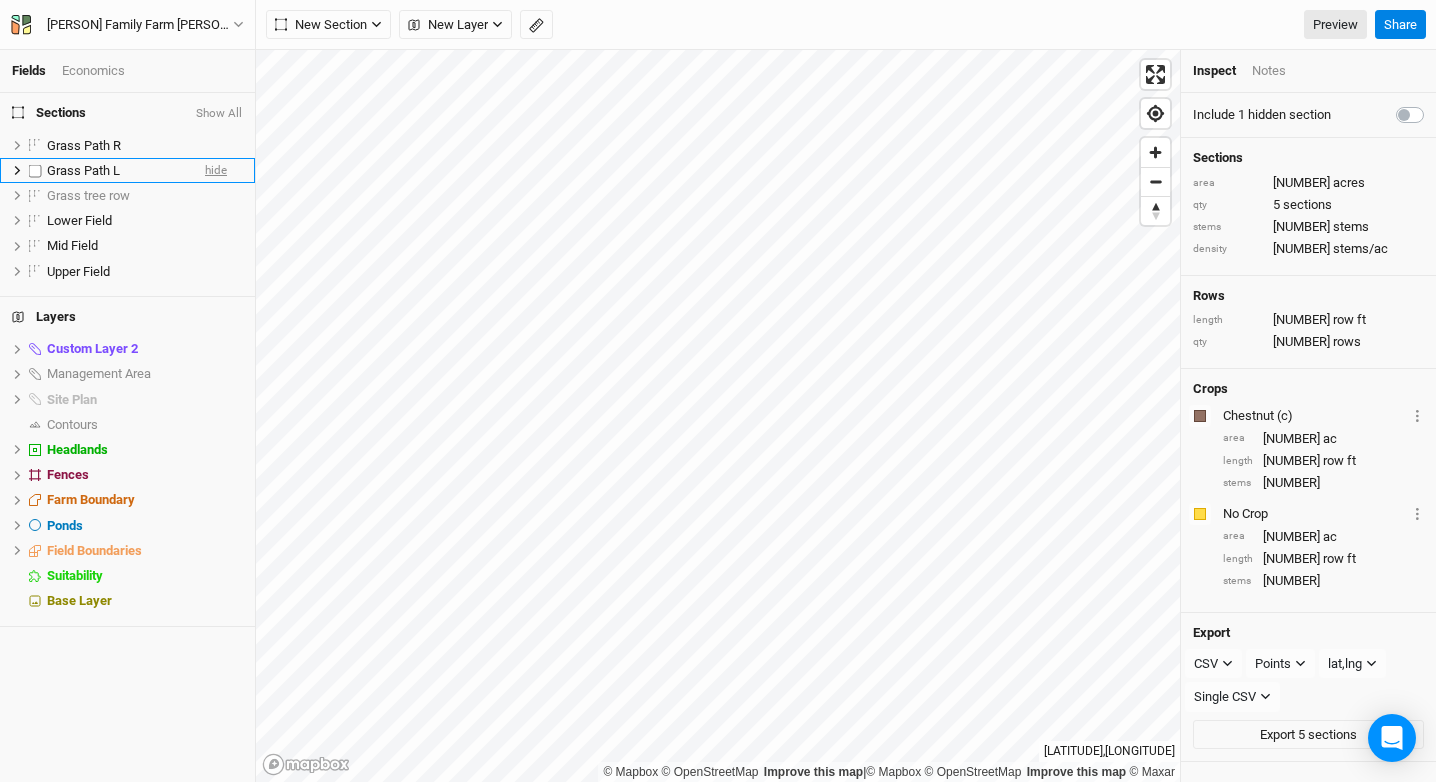 click on "hide" at bounding box center (216, 170) 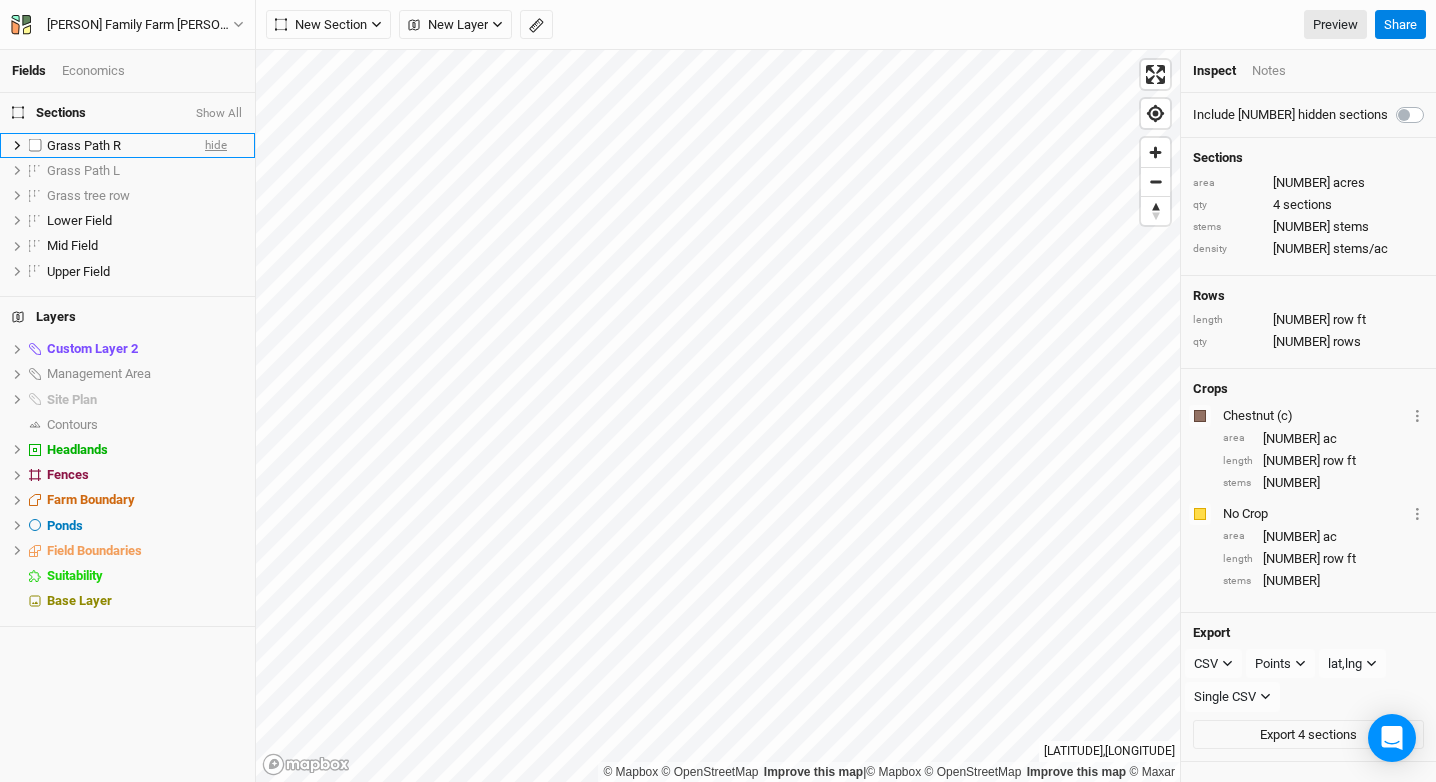 click on "hide" at bounding box center [216, 145] 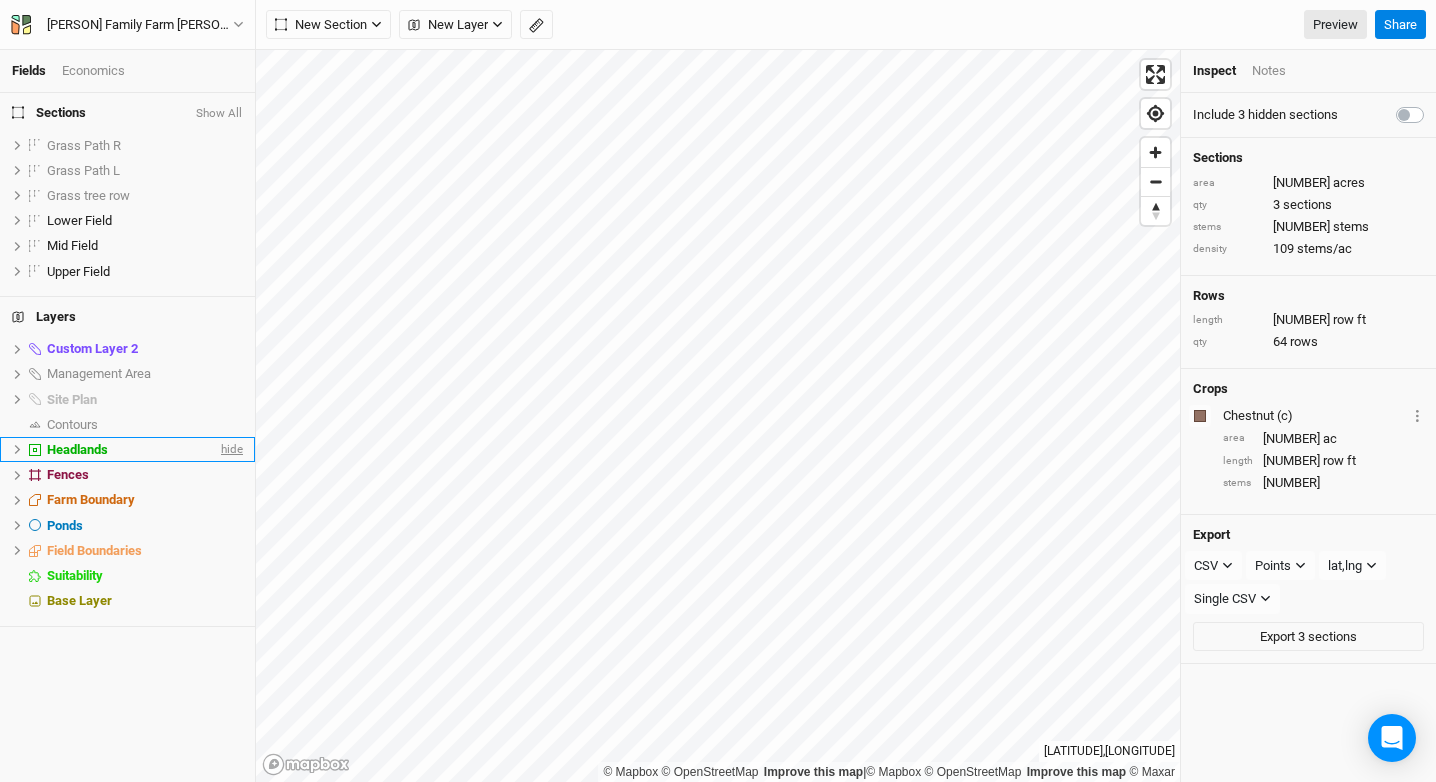 click on "hide" at bounding box center (230, 449) 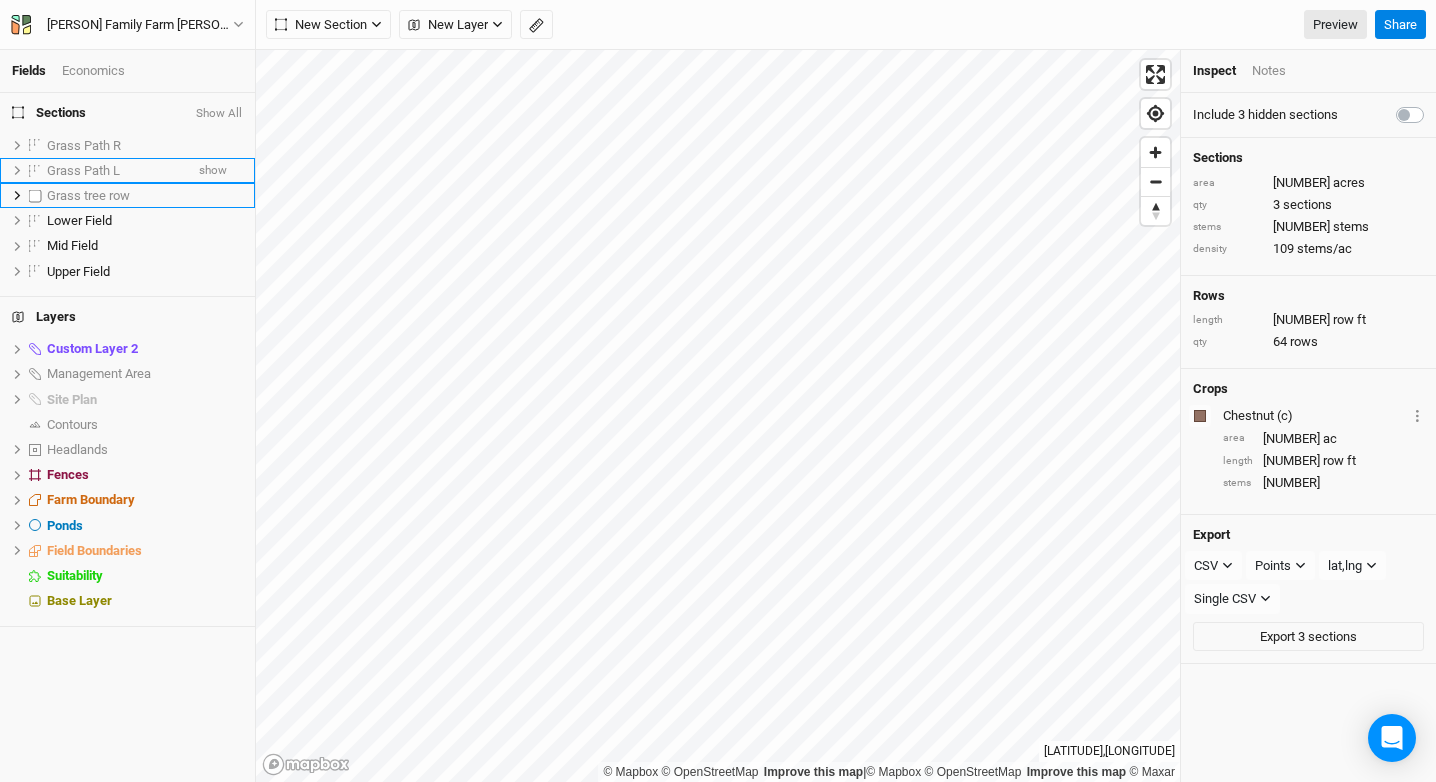 drag, startPoint x: 216, startPoint y: 182, endPoint x: 222, endPoint y: 157, distance: 25.70992 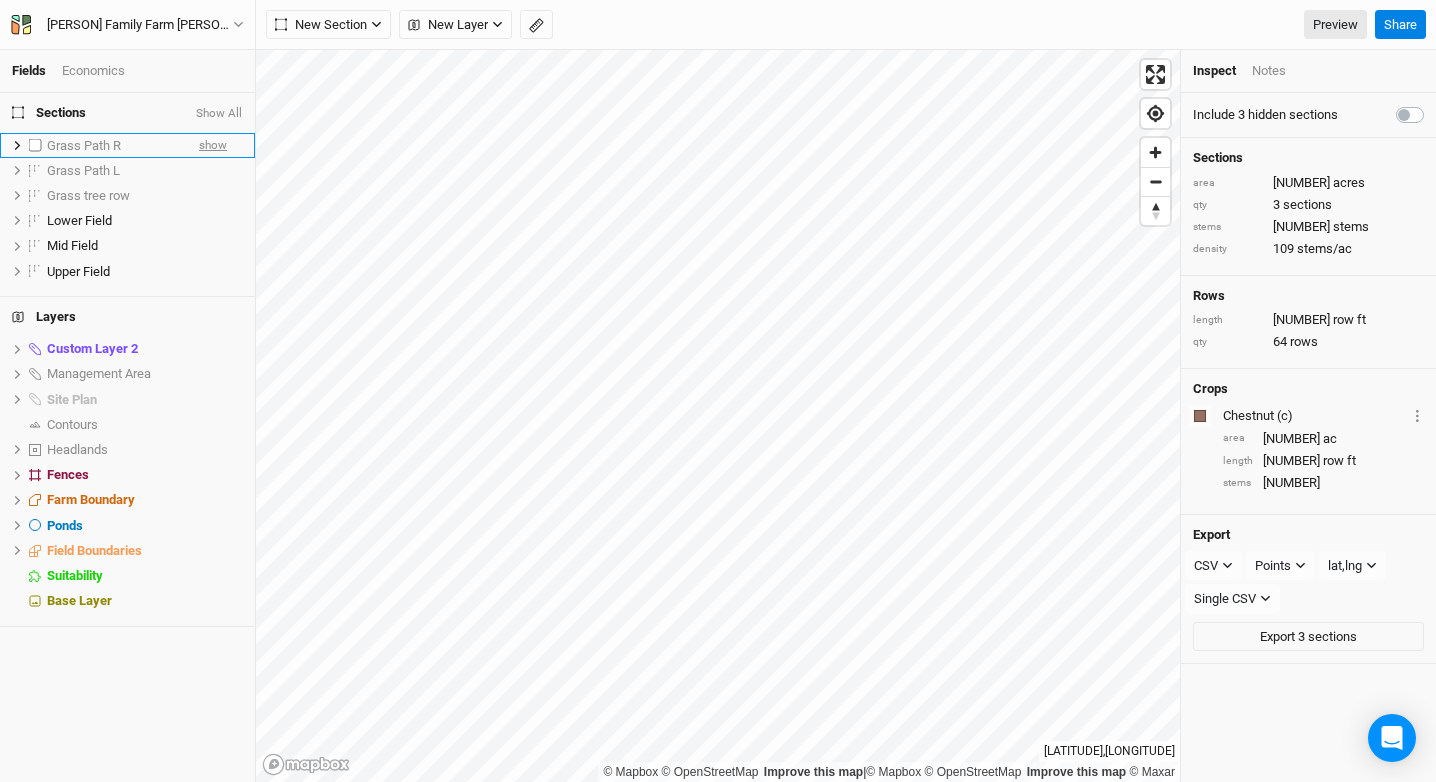 click on "show" at bounding box center (213, 145) 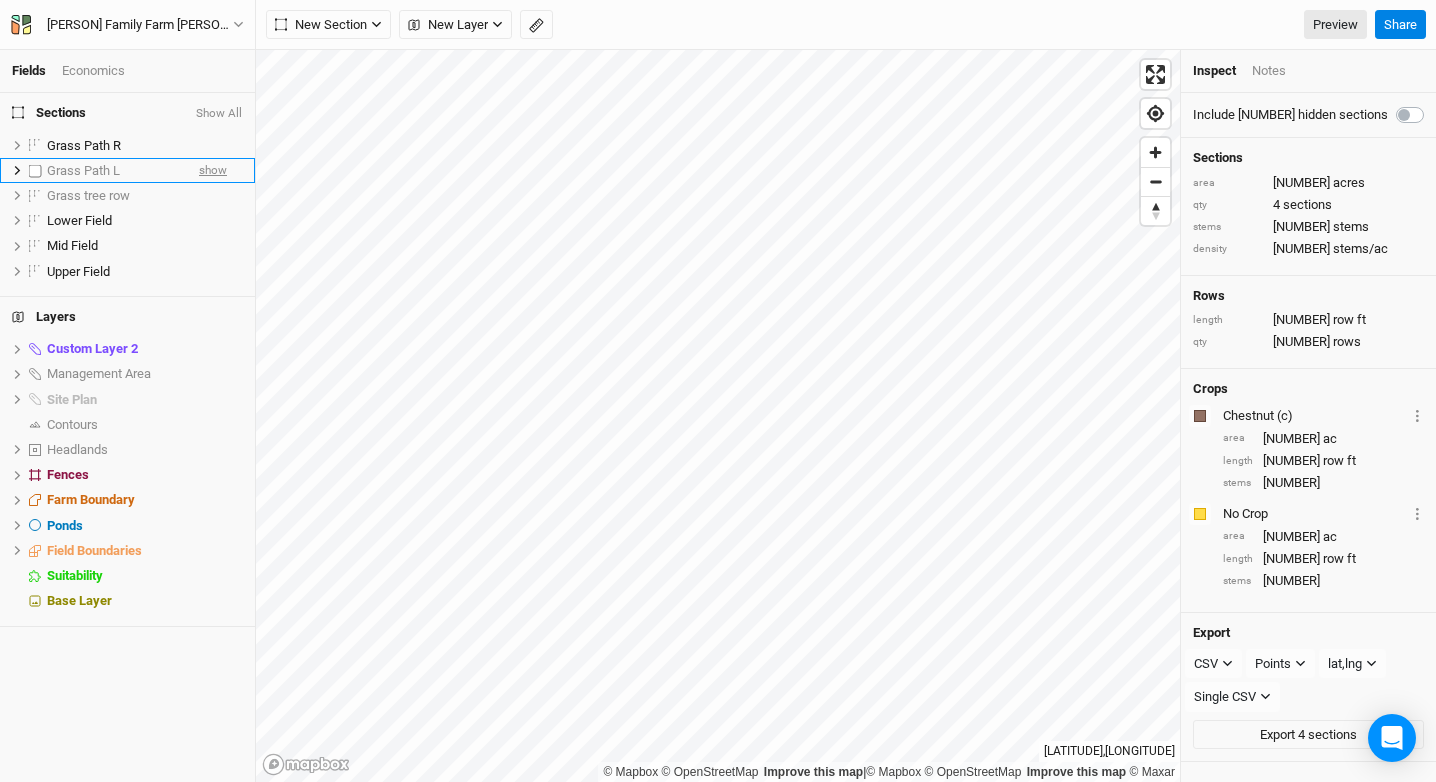 click on "show" at bounding box center [213, 170] 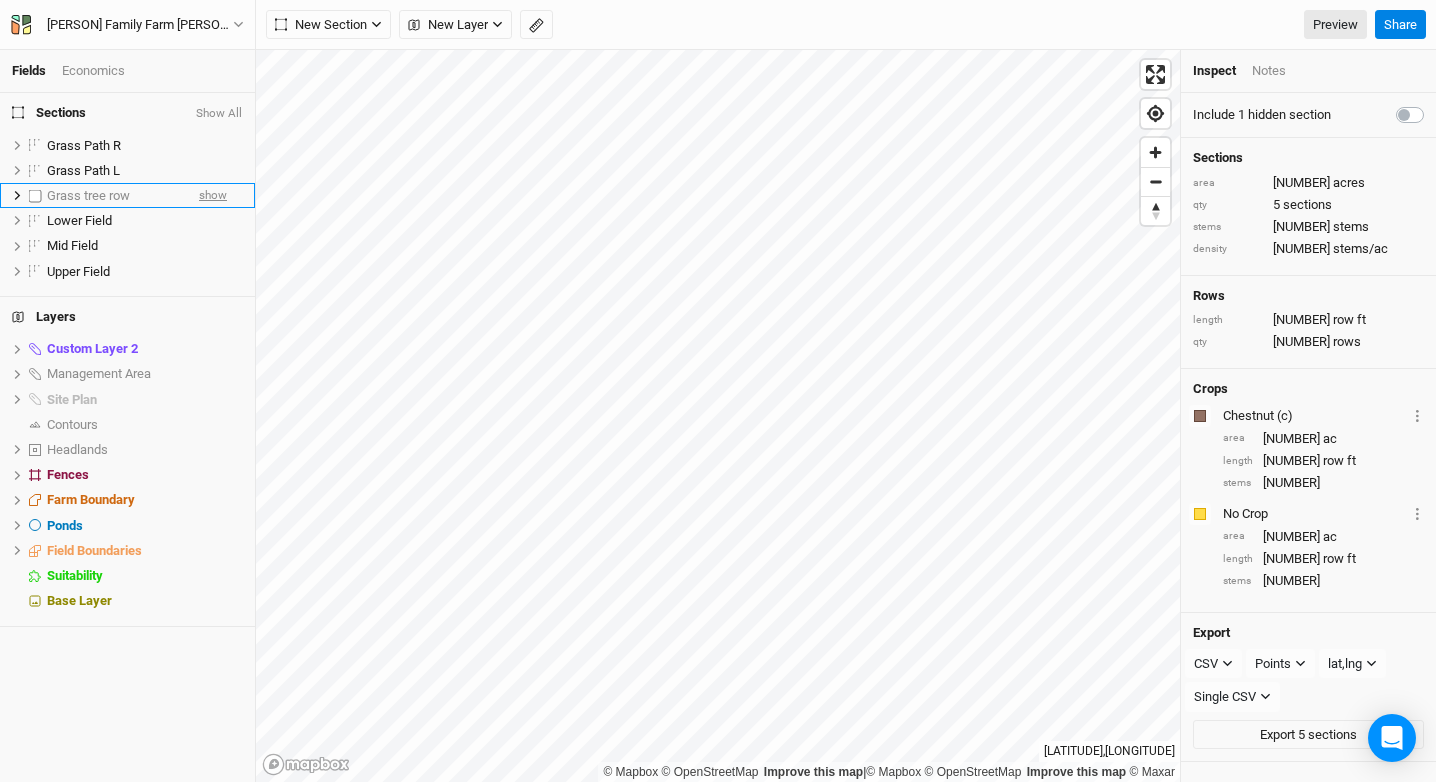 click on "show" at bounding box center (213, 195) 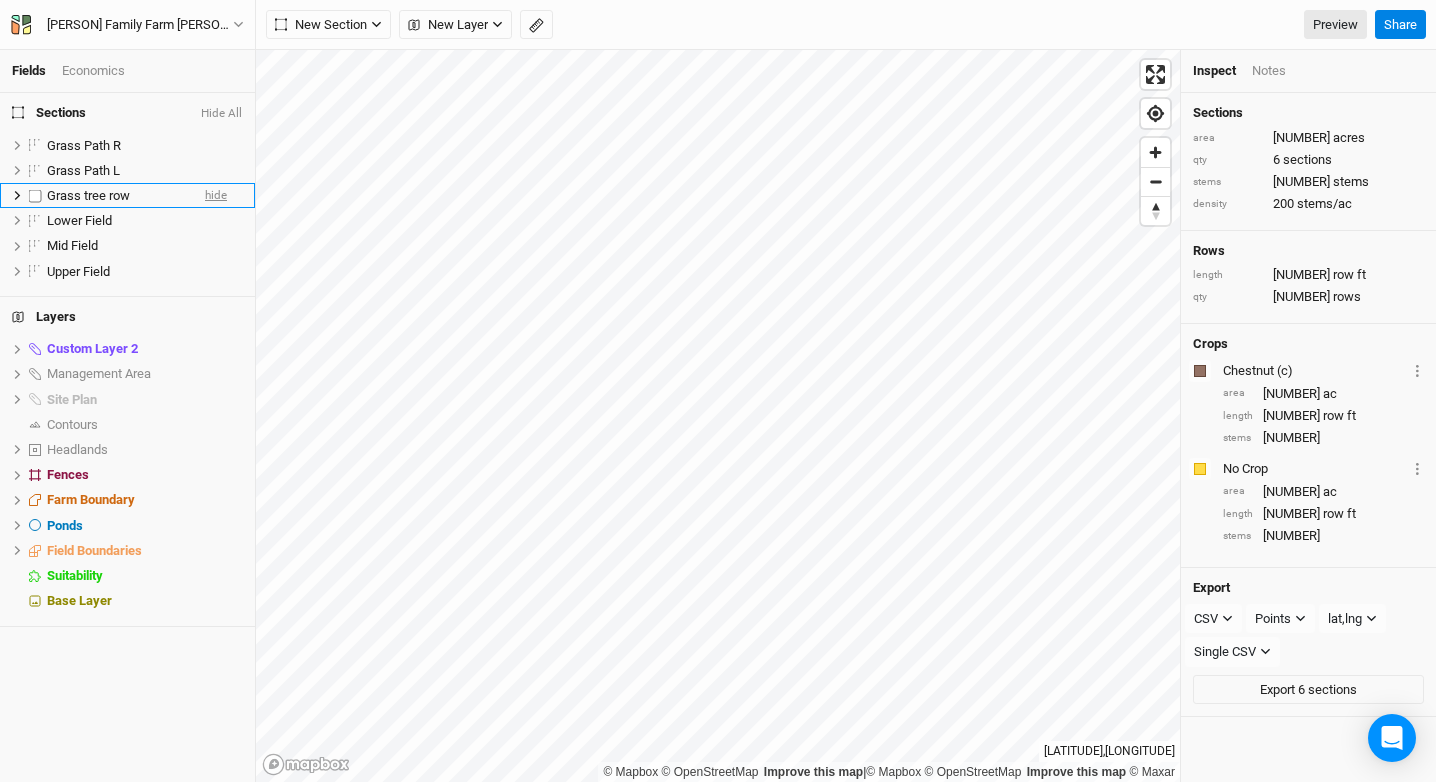 click on "hide" at bounding box center [216, 195] 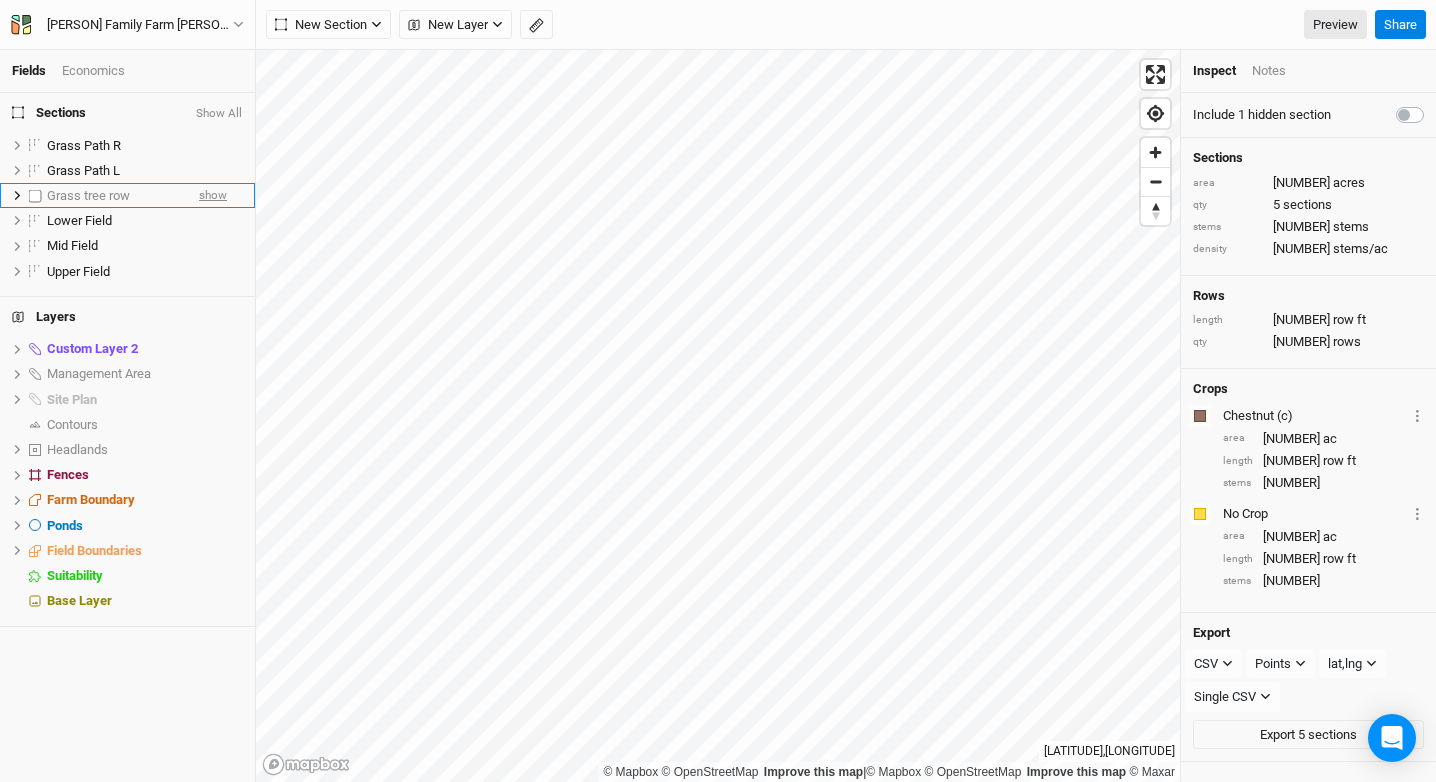 click on "show" at bounding box center (213, 195) 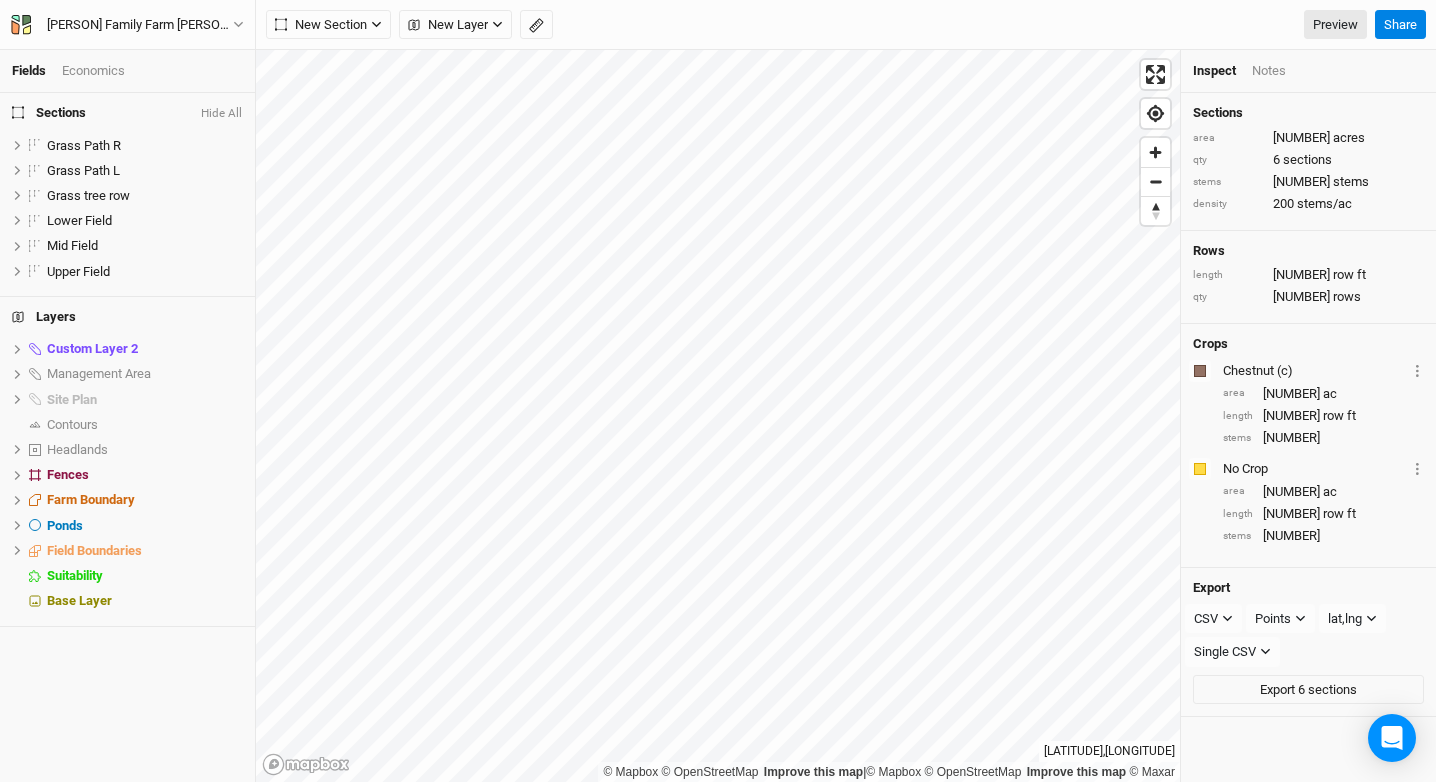 click 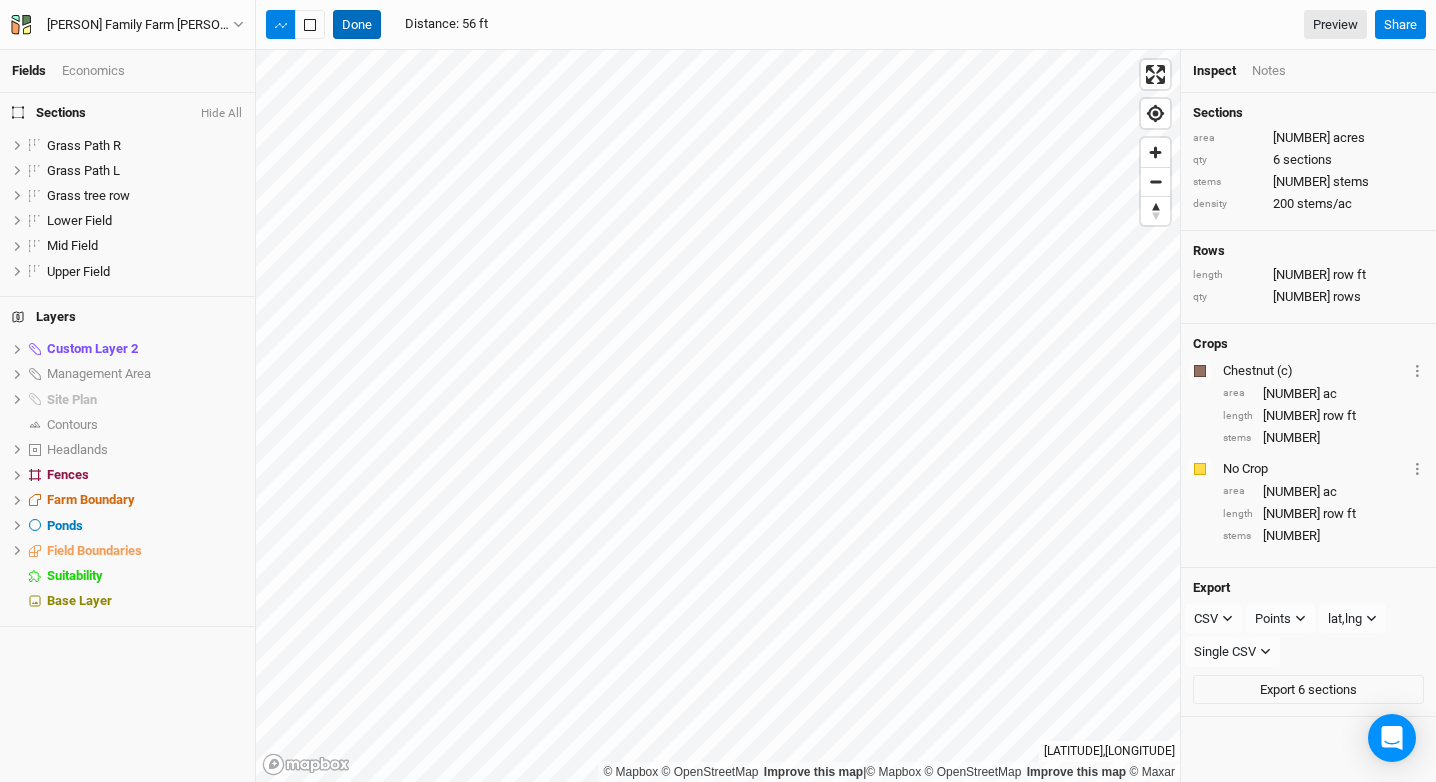 click on "Done" at bounding box center [357, 25] 